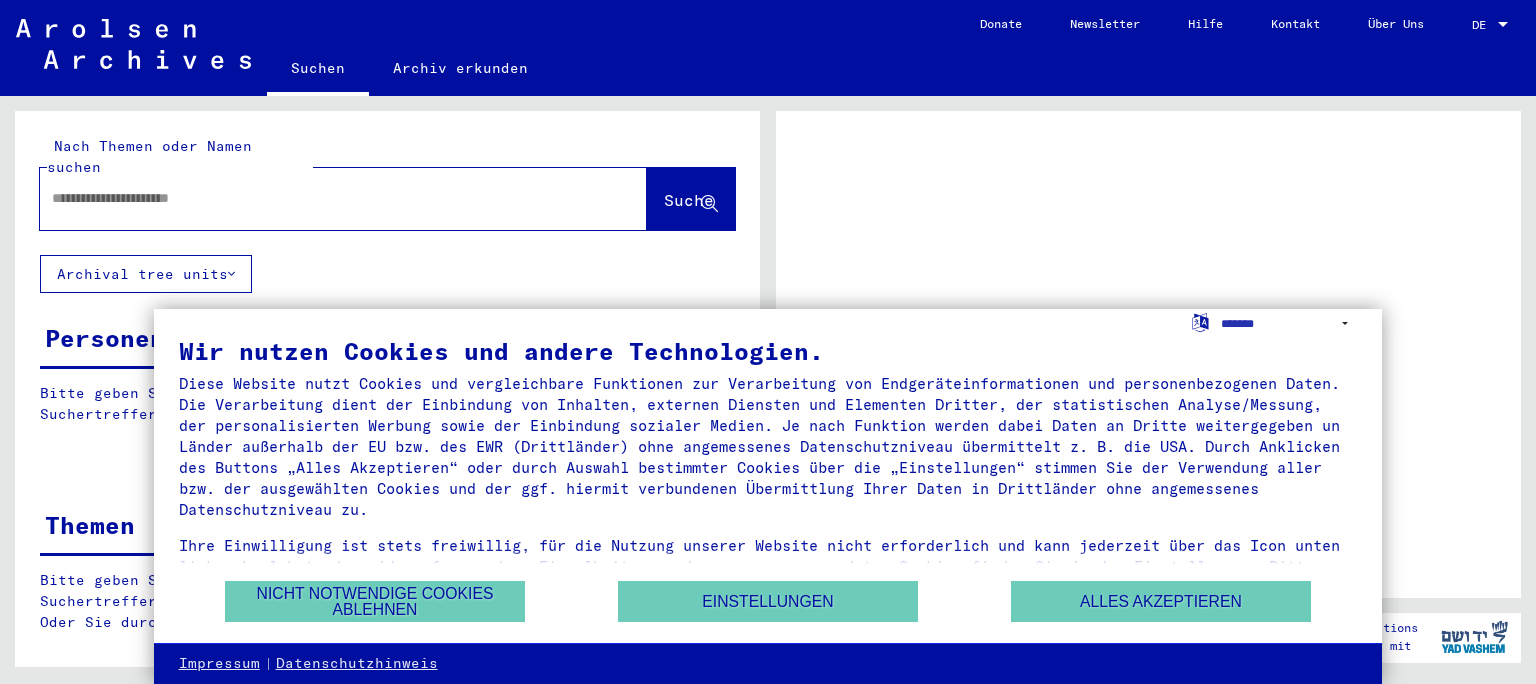 scroll, scrollTop: 0, scrollLeft: 0, axis: both 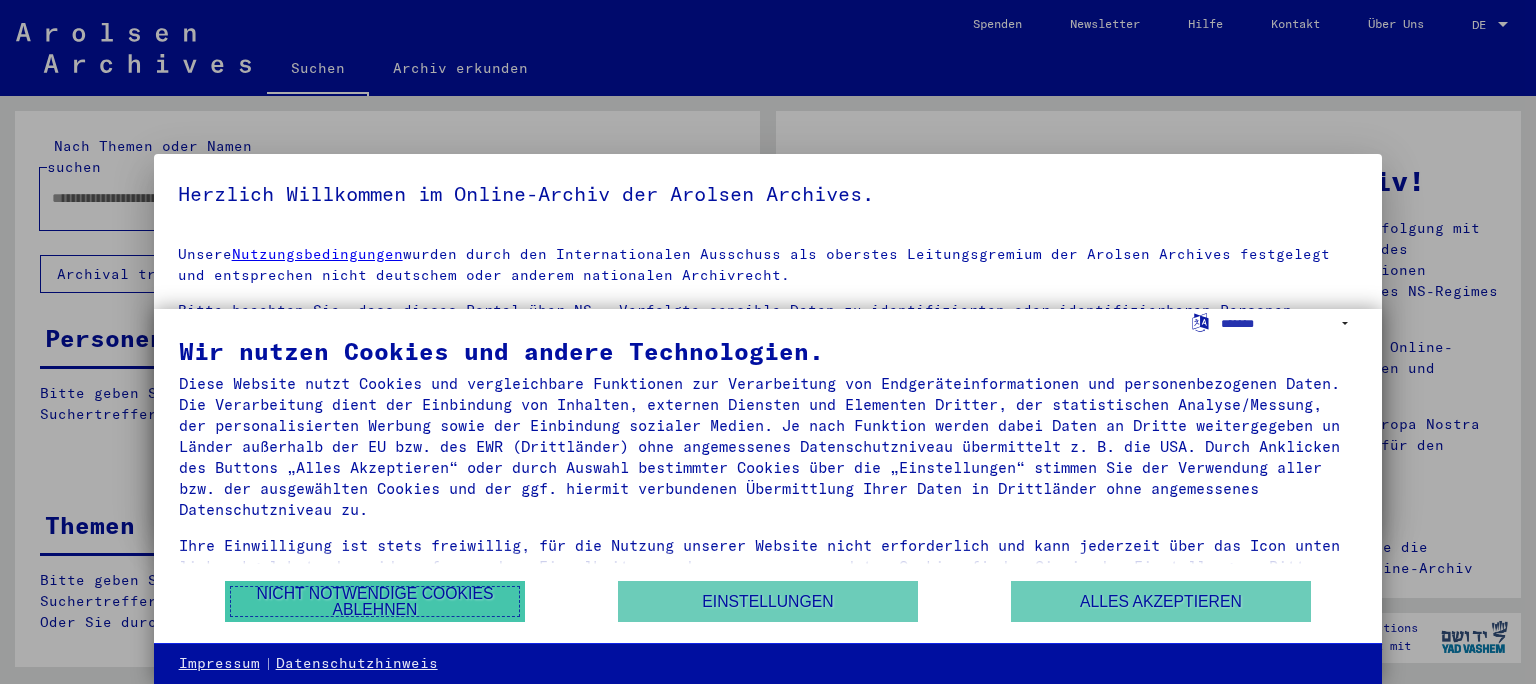 click on "Nicht notwendige Cookies ablehnen" at bounding box center (375, 601) 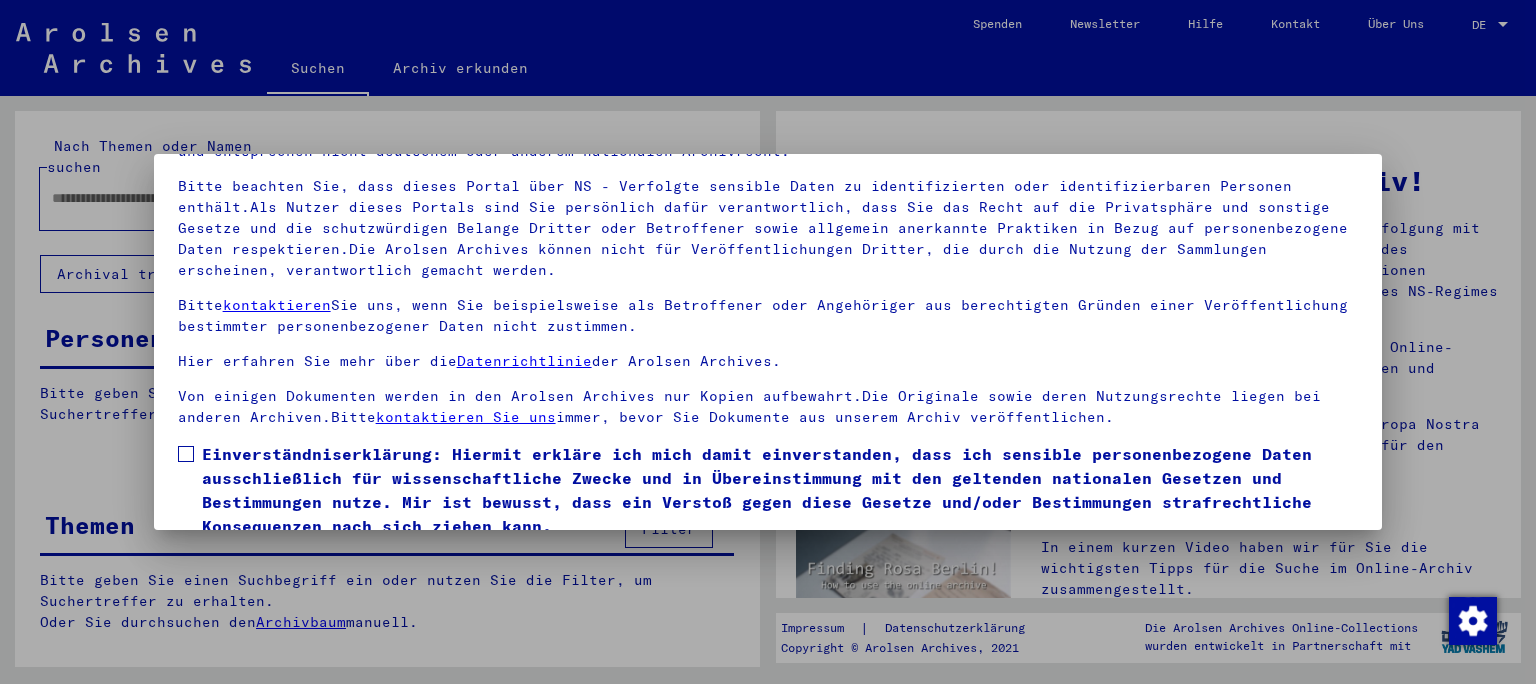 scroll, scrollTop: 168, scrollLeft: 0, axis: vertical 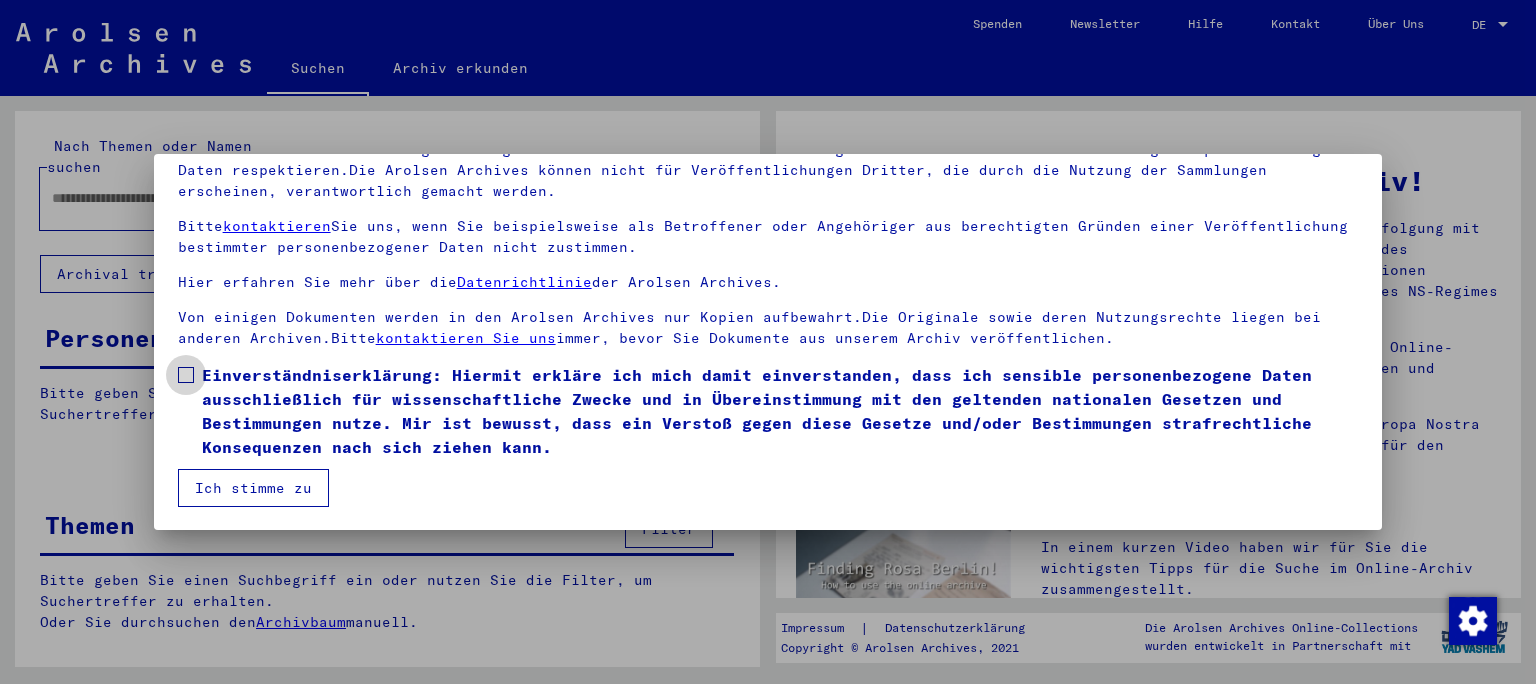 click on "Einverständniserklärung: Hiermit erkläre ich mich damit einverstanden, dass ich sensible personenbezogene Daten ausschließlich für wissenschaftliche Zwecke und in Übereinstimmung mit den geltenden nationalen Gesetzen und Bestimmungen nutze. Mir ist bewusst, dass ein Verstoß gegen diese Gesetze und/oder Bestimmungen strafrechtliche Konsequenzen nach sich ziehen kann." at bounding box center (768, 411) 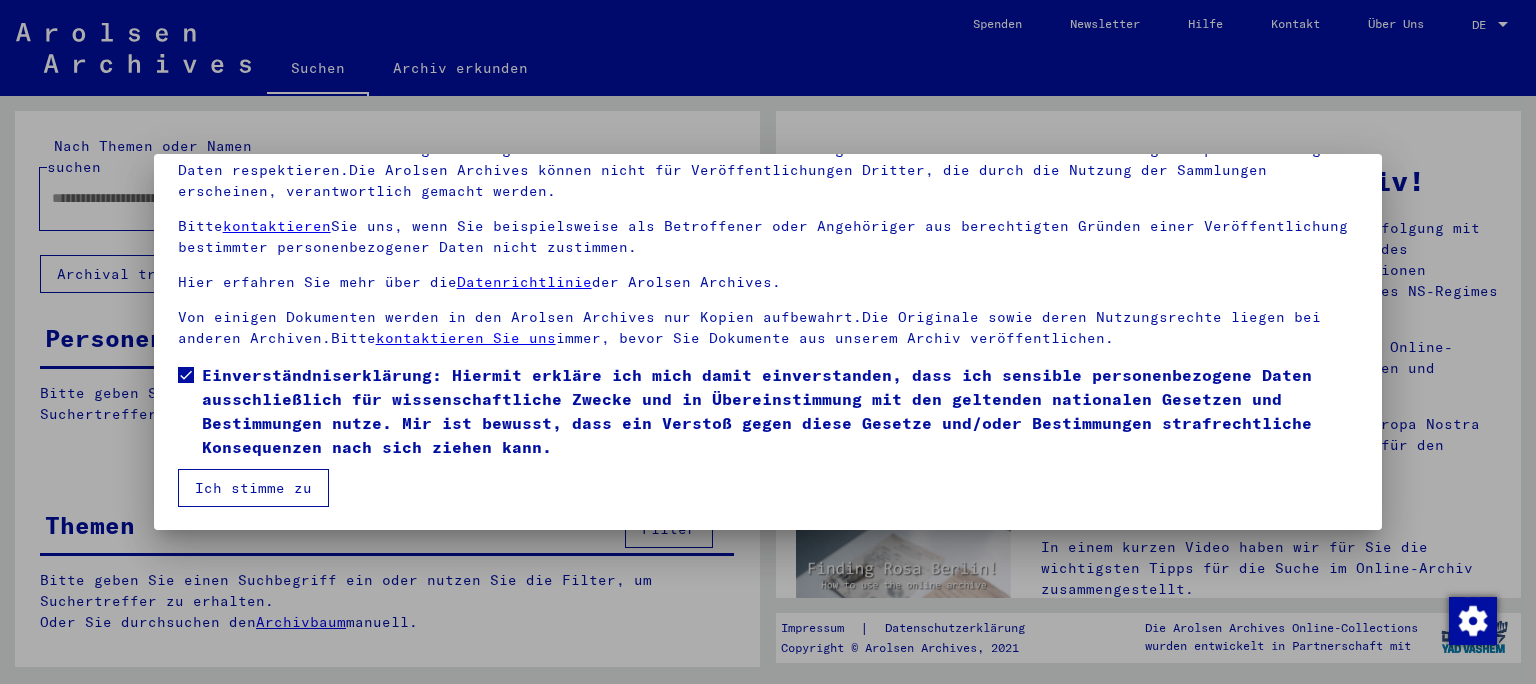 click on "Ich stimme zu" at bounding box center [253, 488] 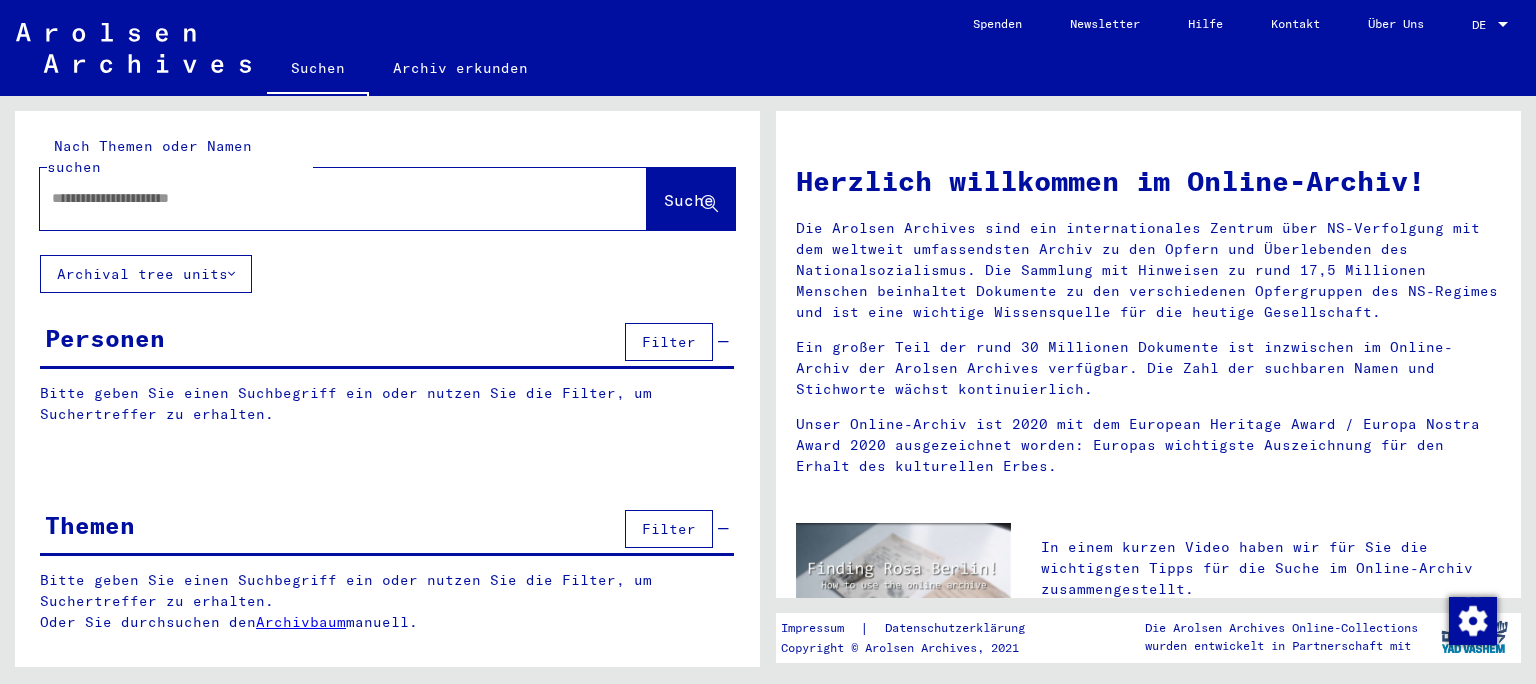 click at bounding box center (319, 198) 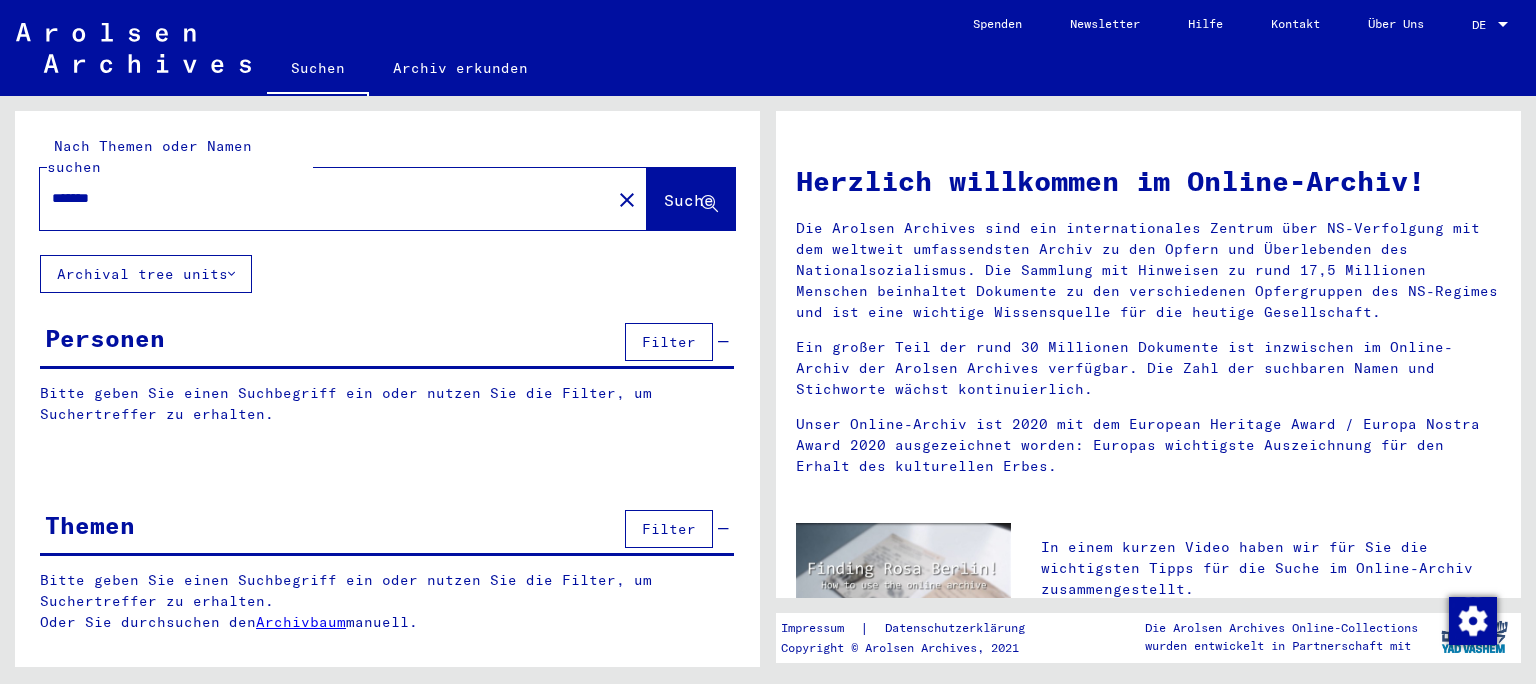 type on "*******" 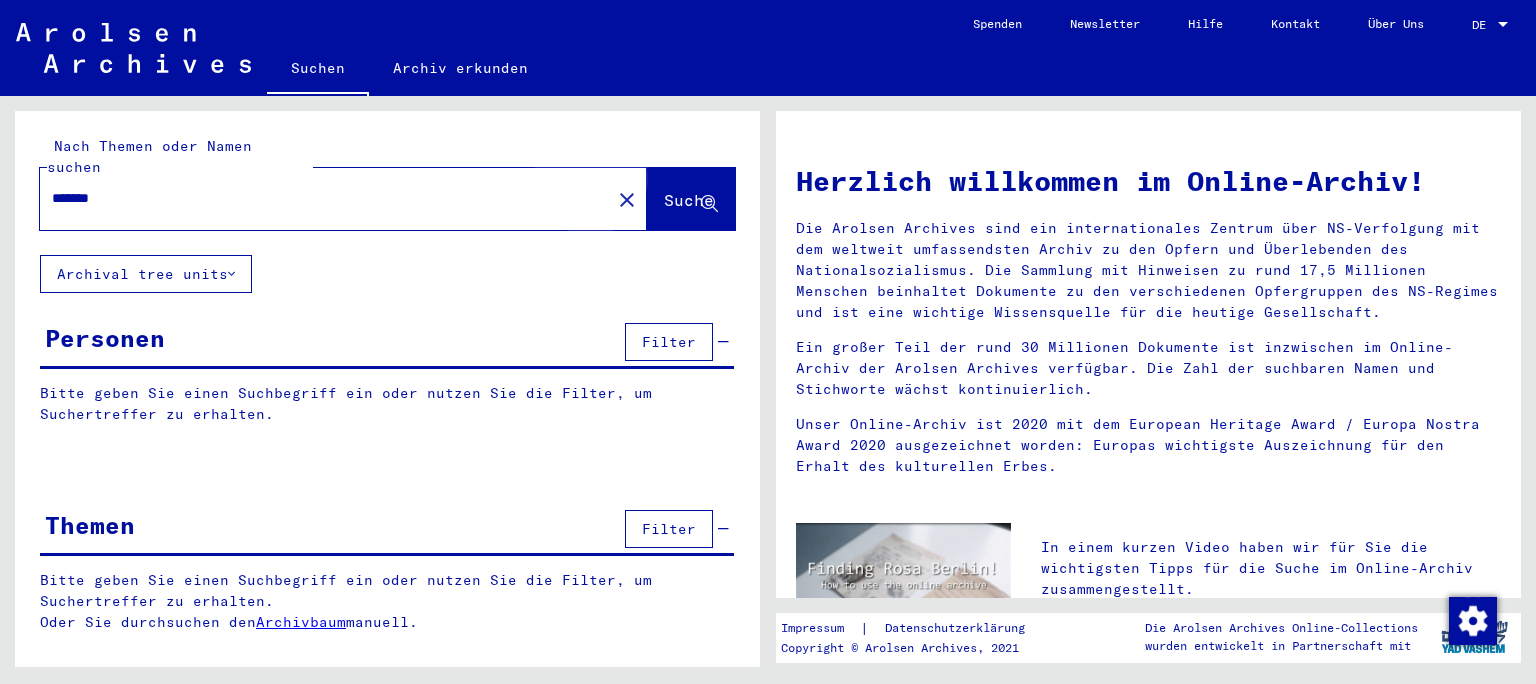 click on "Suche" 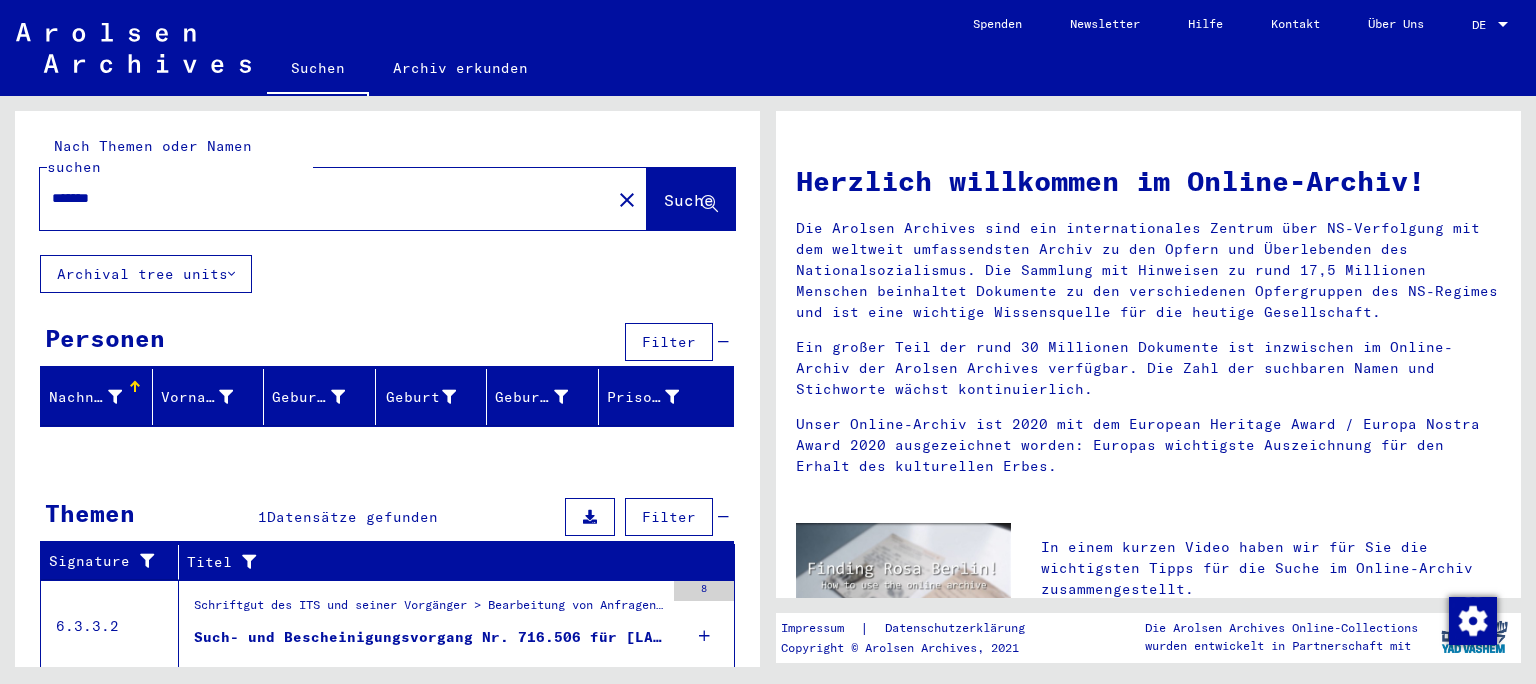 type 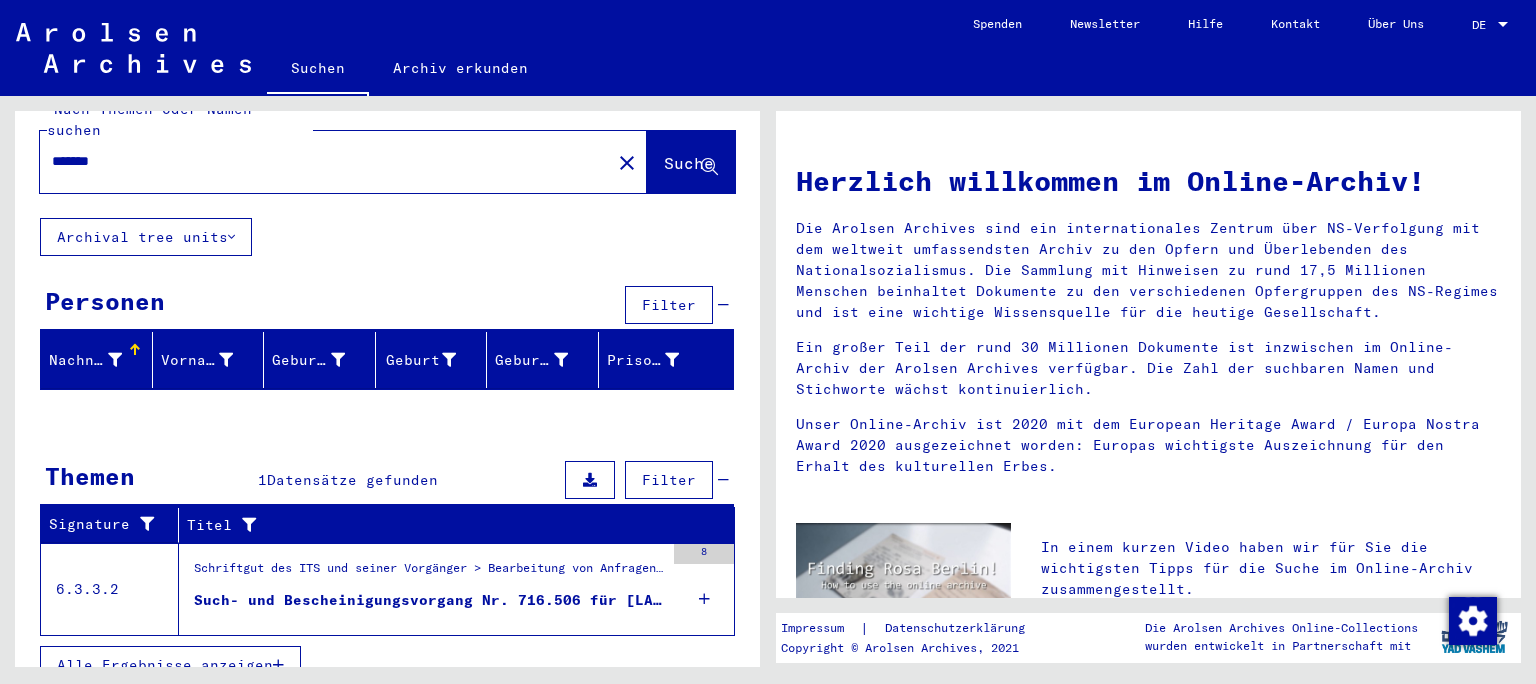 scroll, scrollTop: 39, scrollLeft: 0, axis: vertical 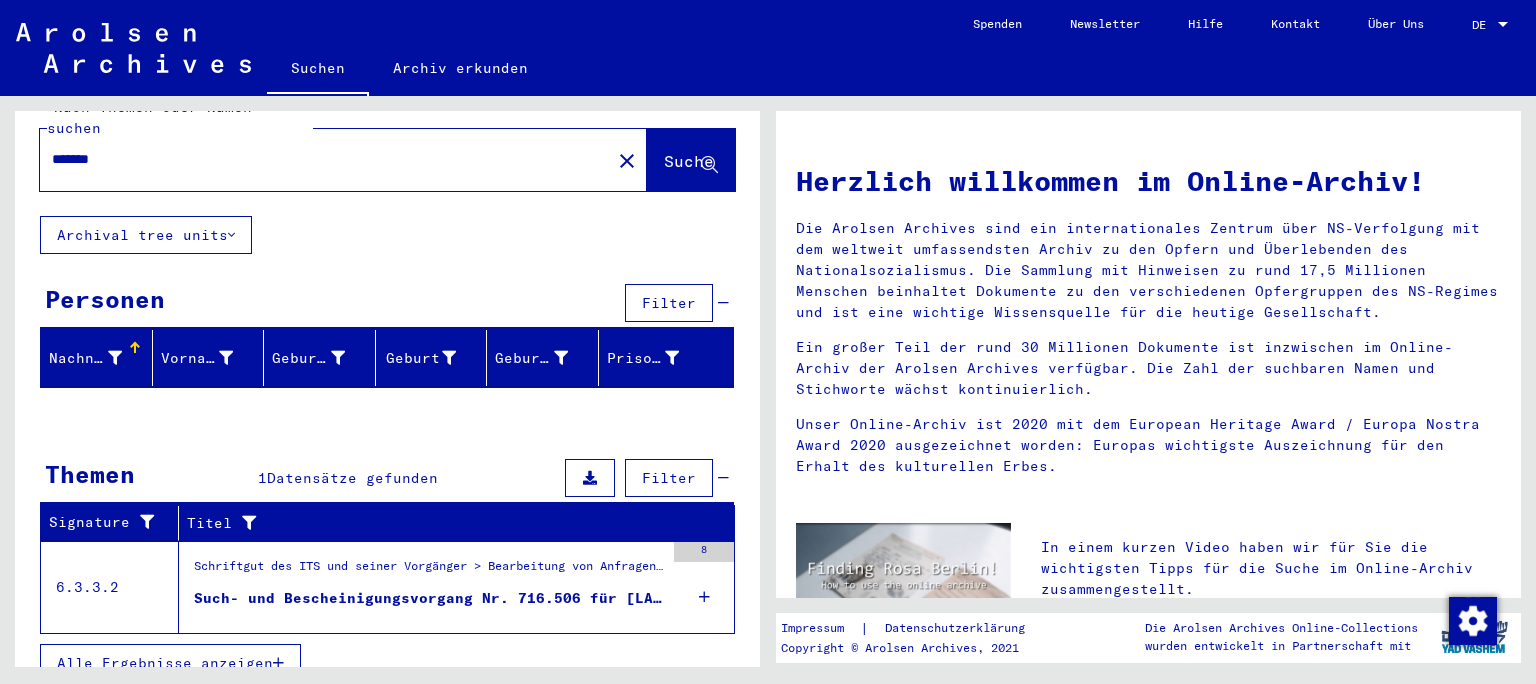 click on "Such- und Bescheinigungsvorgang Nr. 716.506 für [LAST], [FIRST] geboren [DATE]" at bounding box center [429, 598] 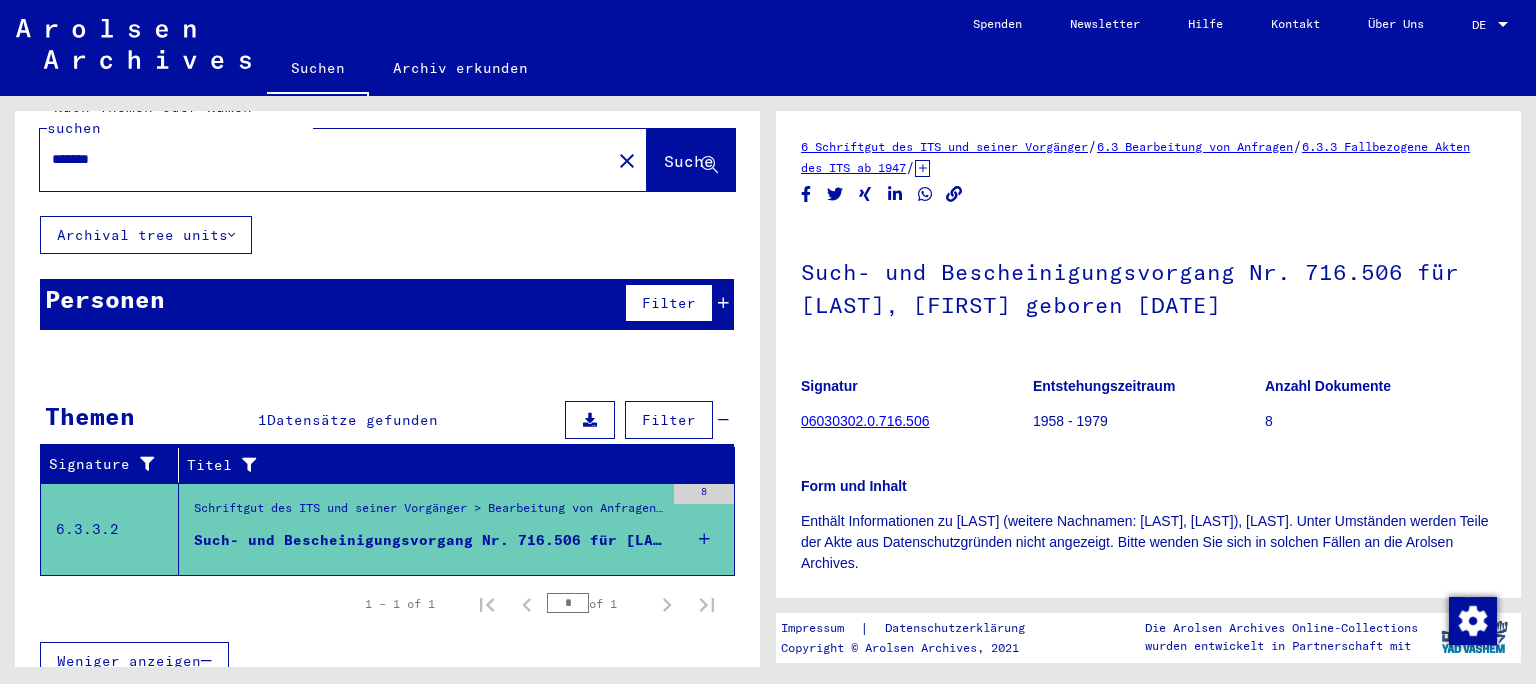 scroll, scrollTop: 38, scrollLeft: 0, axis: vertical 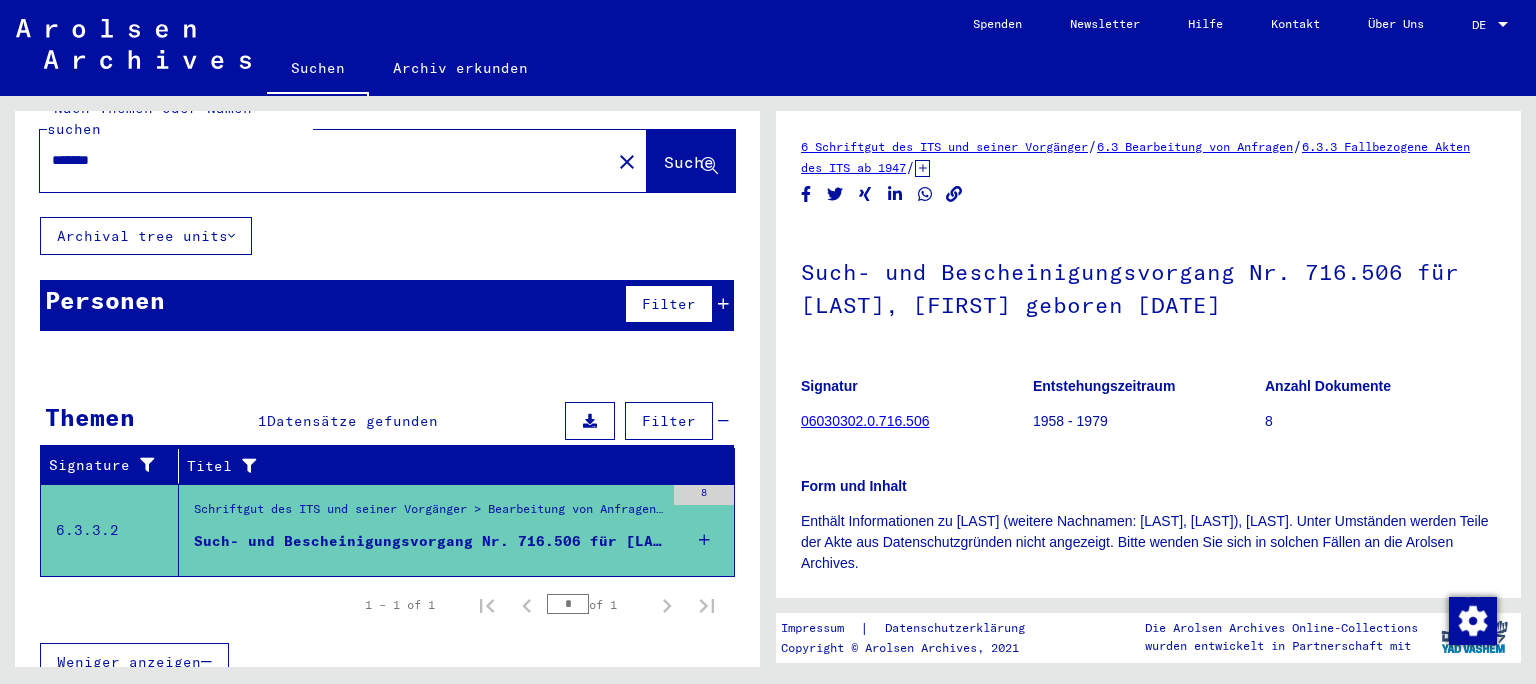 click on "06030302.0.716.506" 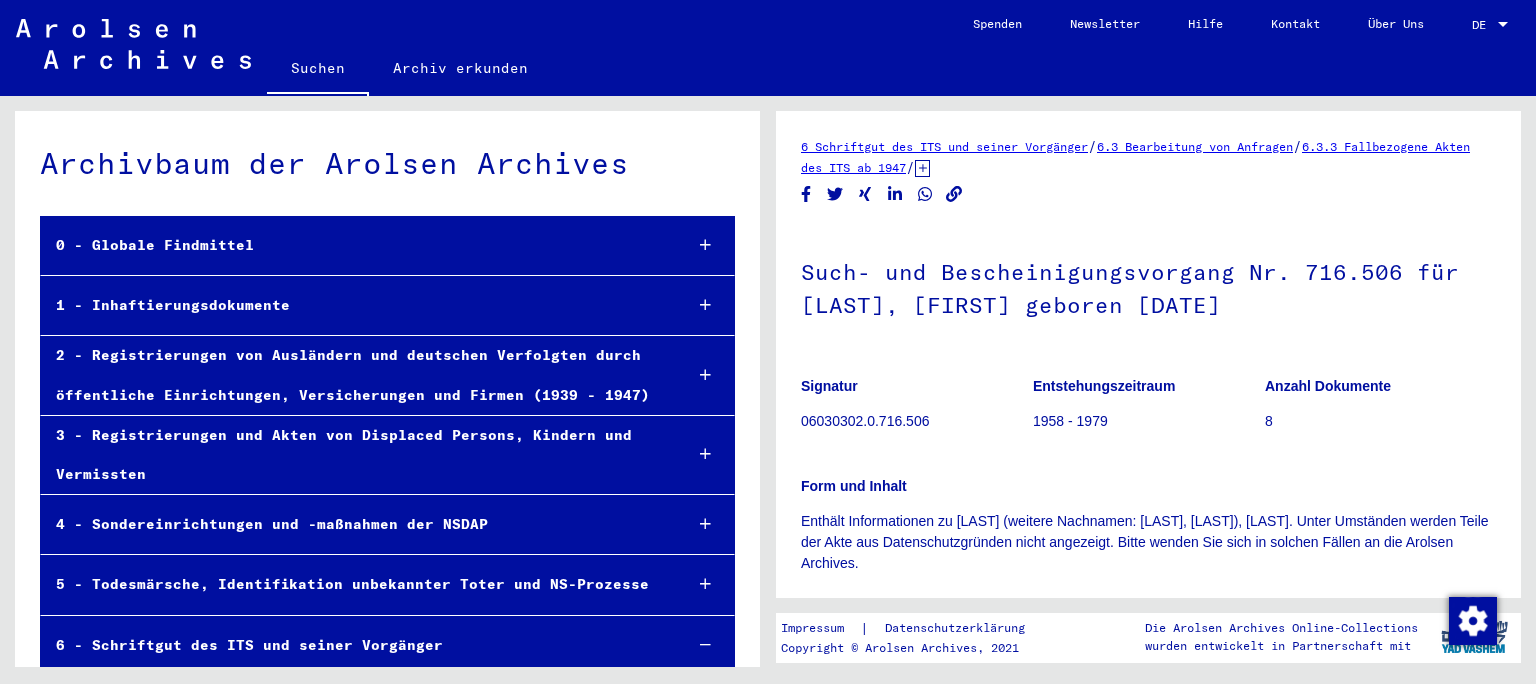 click on "1 - Inhaftierungsdokumente" at bounding box center [387, 306] 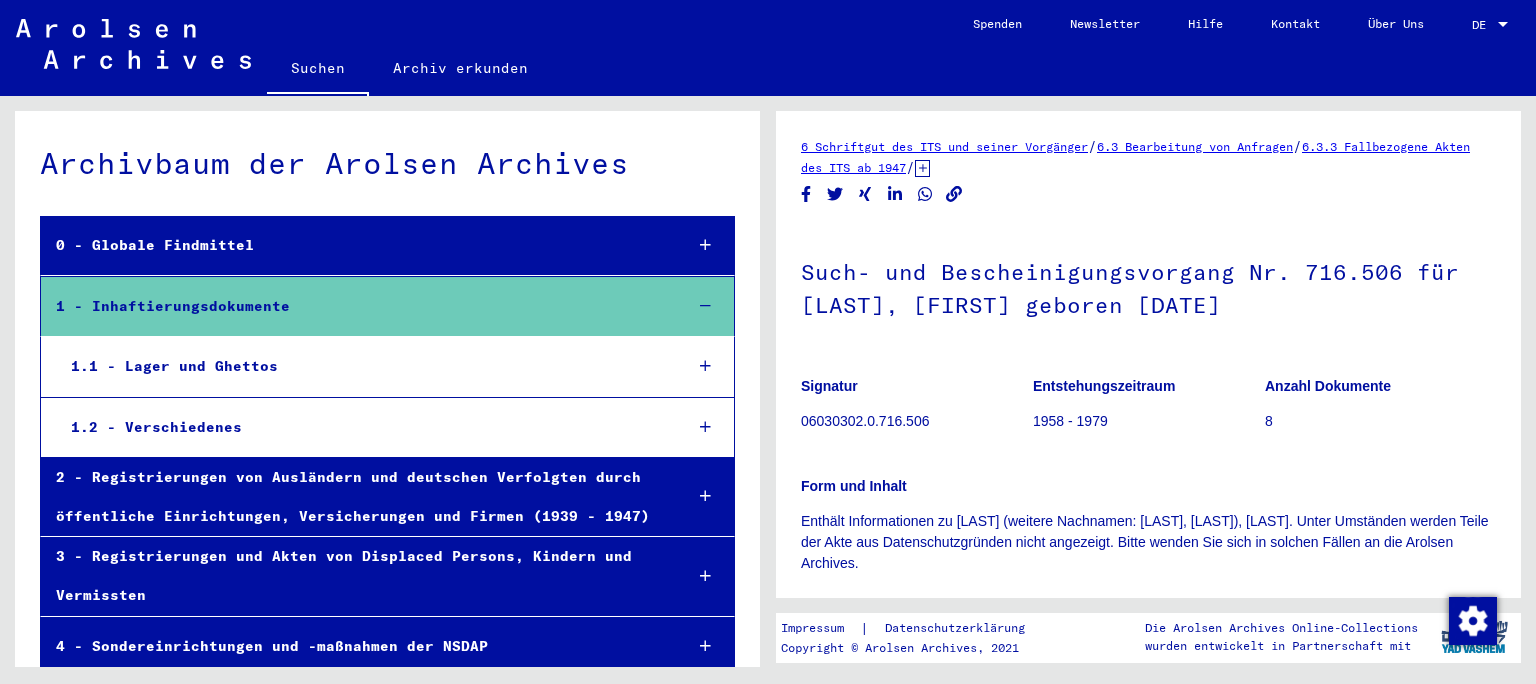 click on "1.1 - Lager und Ghettos" at bounding box center (361, 366) 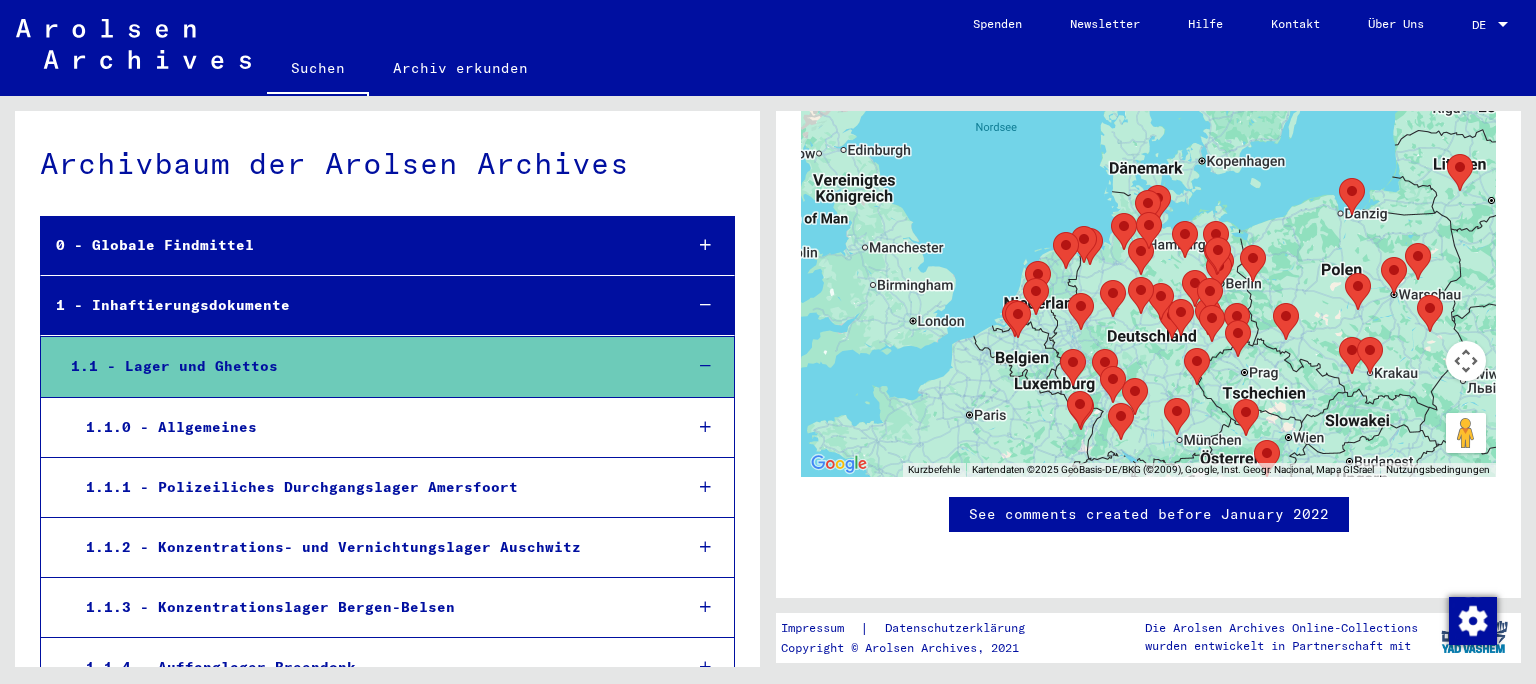 scroll, scrollTop: 780, scrollLeft: 0, axis: vertical 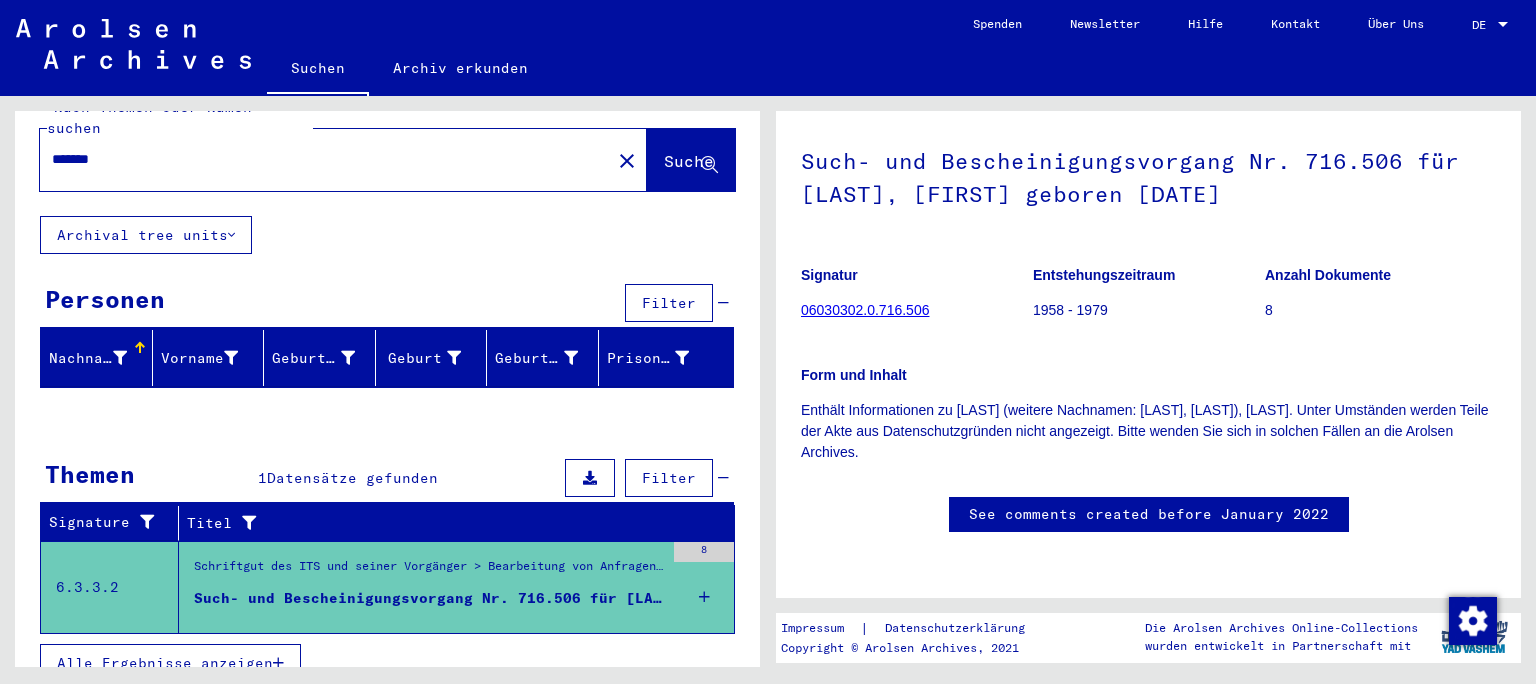 click on "Datensätze gefunden" at bounding box center (352, 478) 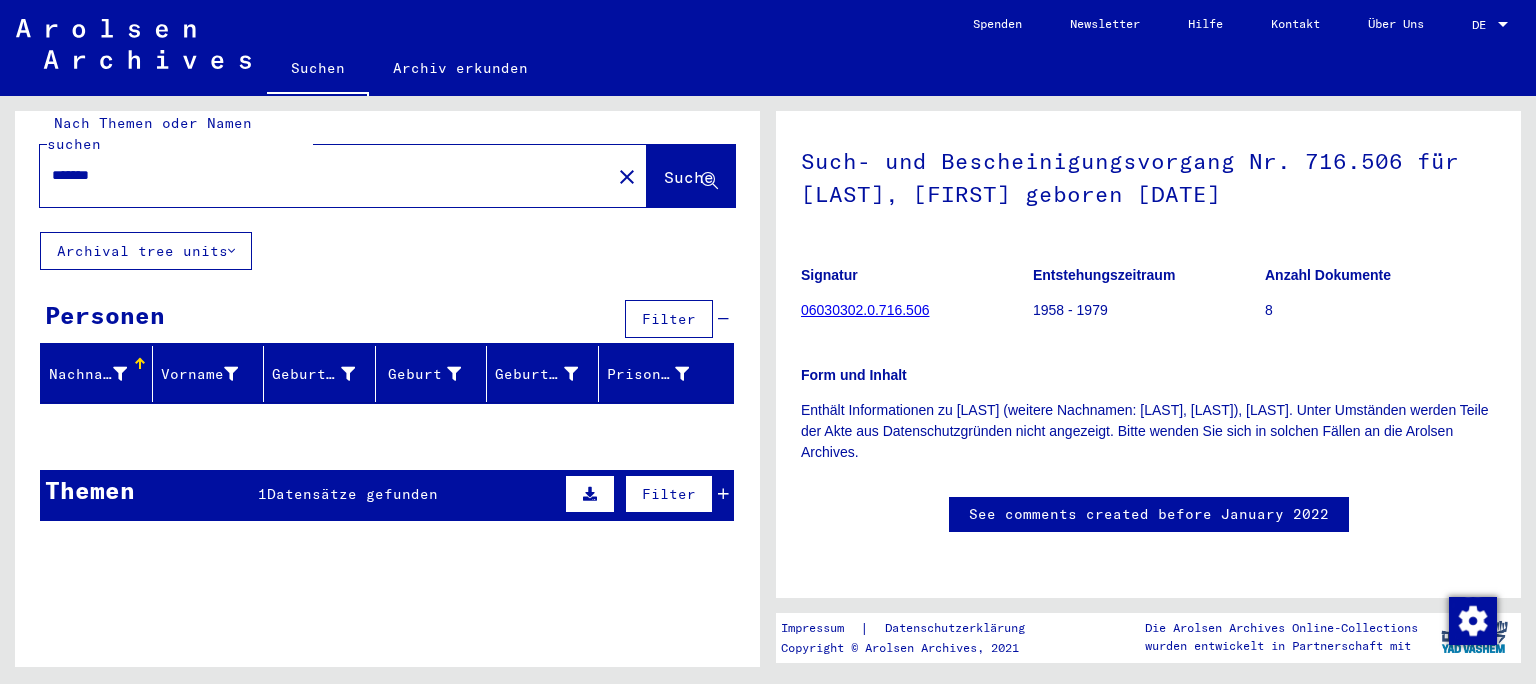 click on "Themen 1  Datensätze gefunden  Filter" at bounding box center [387, 495] 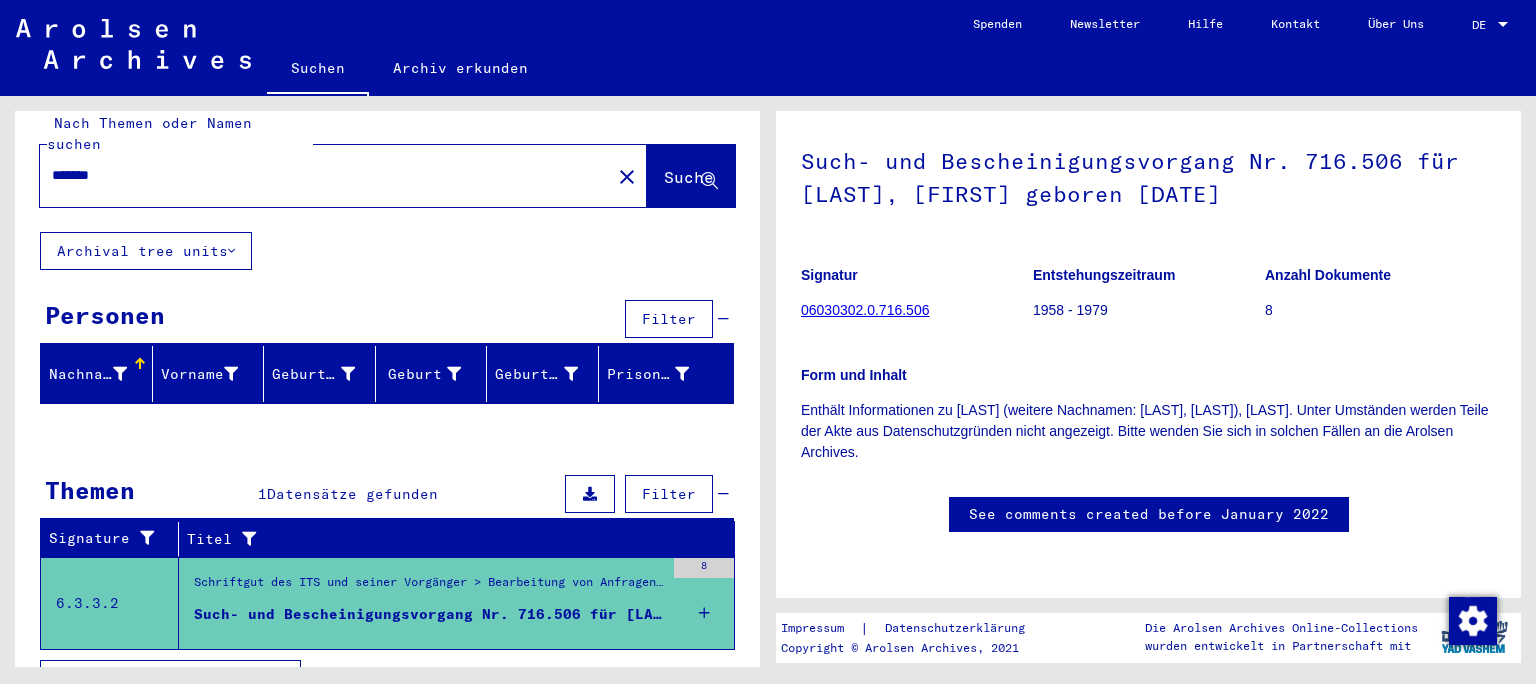 click 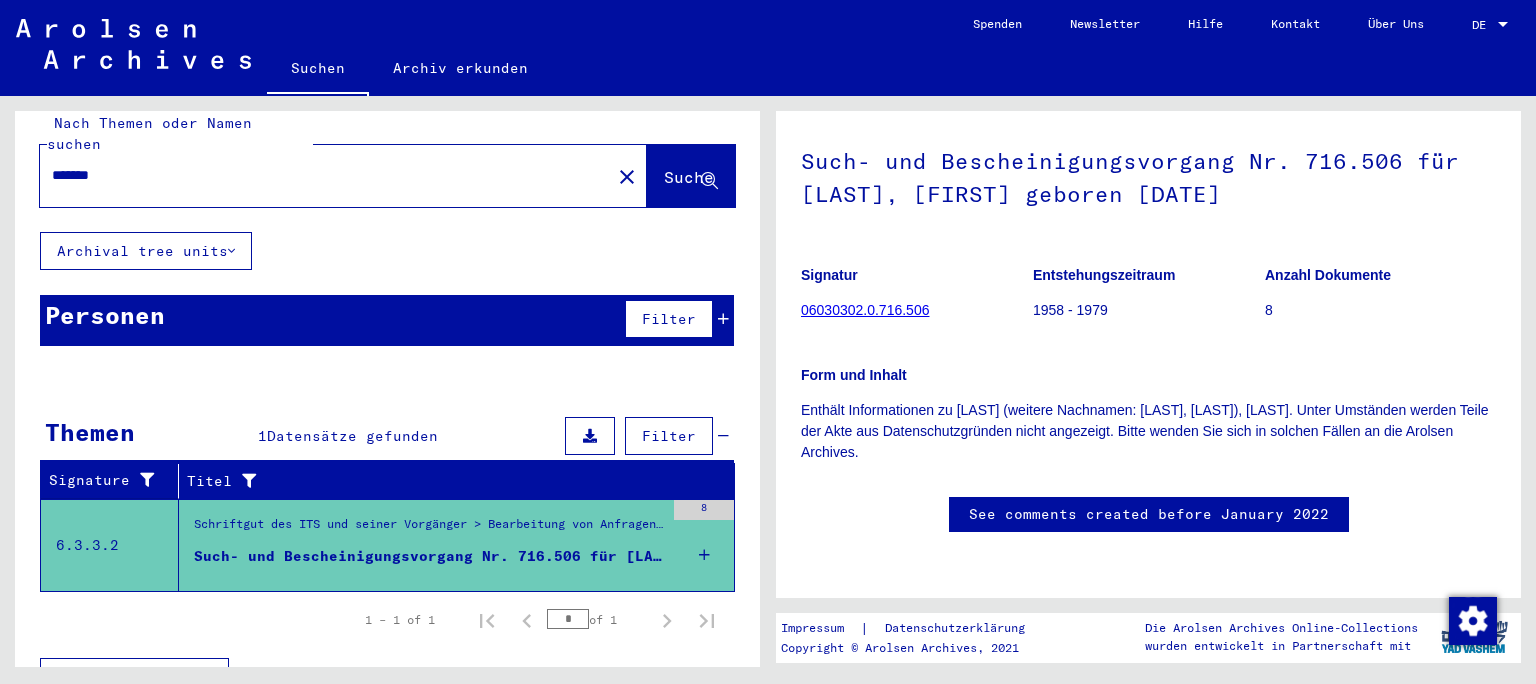 scroll, scrollTop: 0, scrollLeft: 0, axis: both 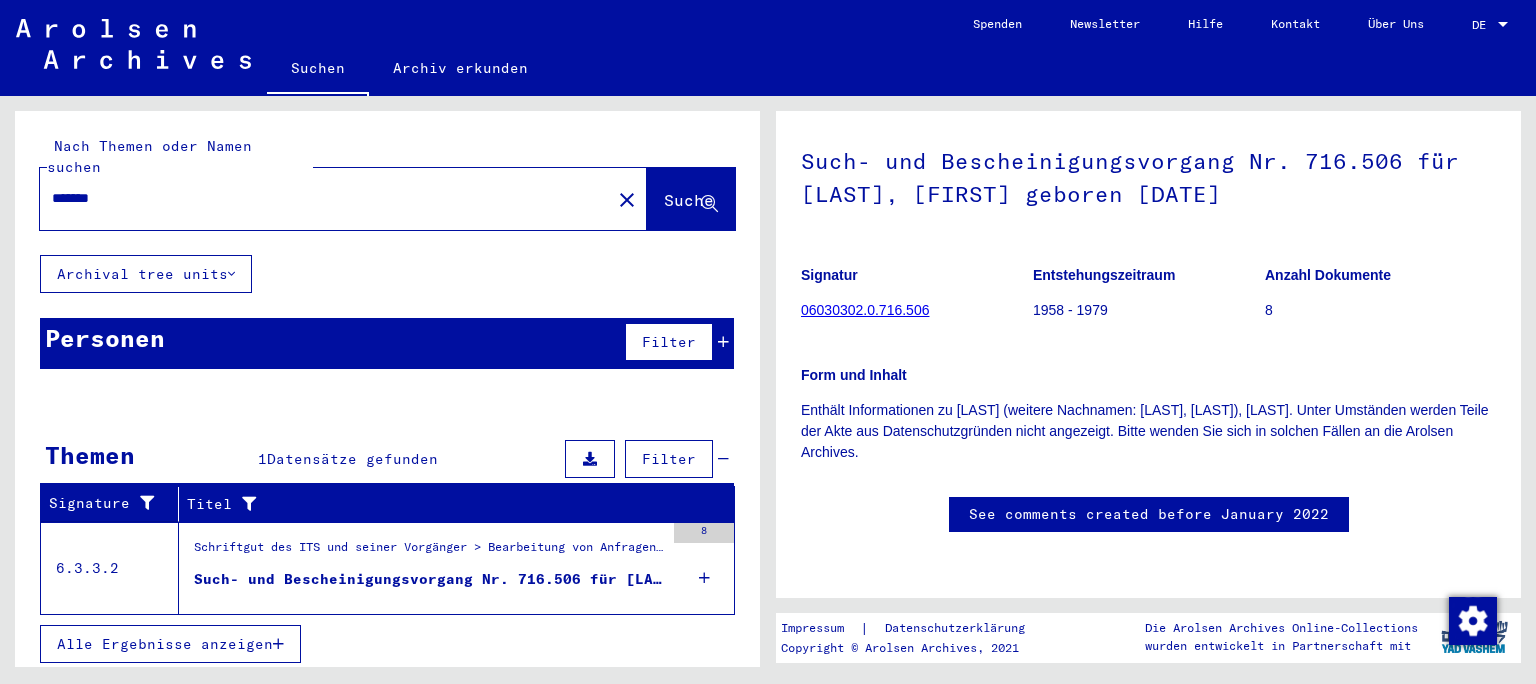 click on "Such- und Bescheinigungsvorgang Nr. 716.506 für [LAST], [FIRST] geboren [DATE]" at bounding box center [429, 579] 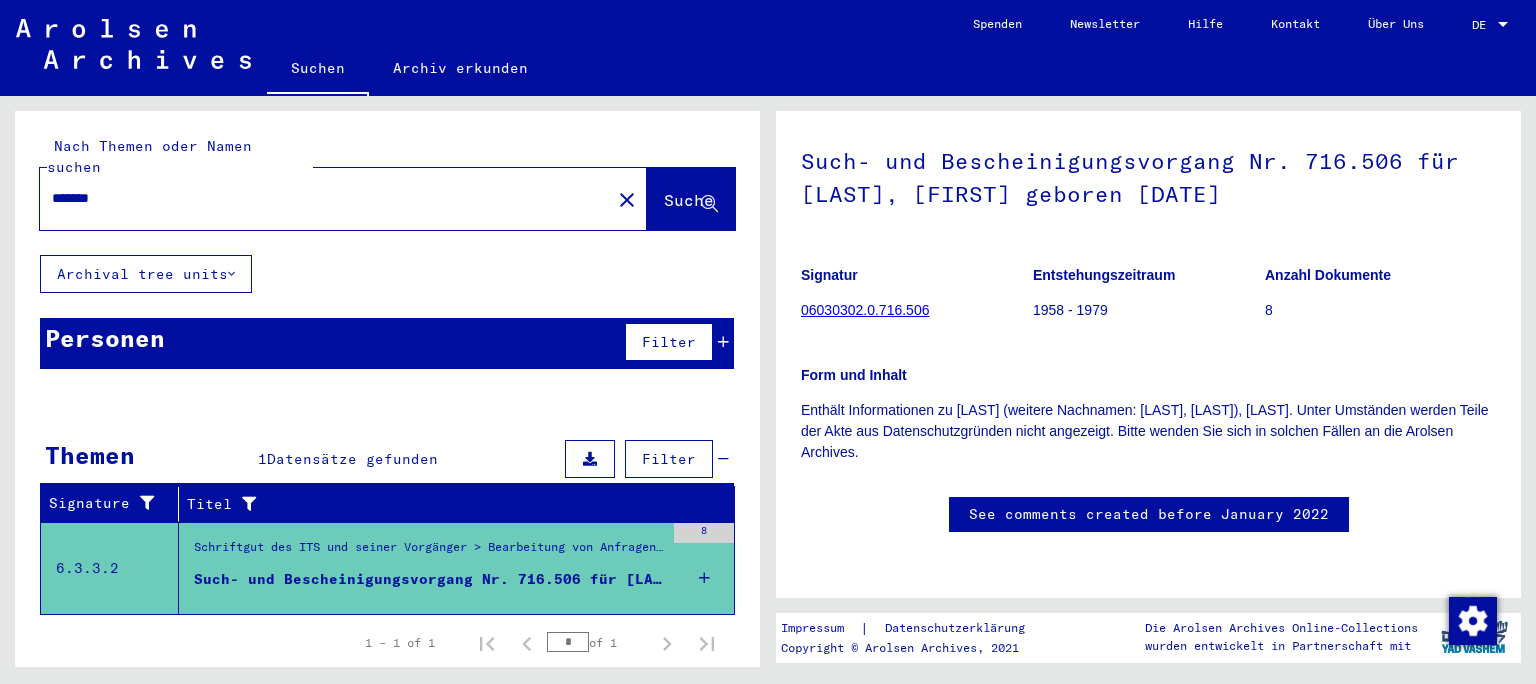 scroll, scrollTop: 38, scrollLeft: 0, axis: vertical 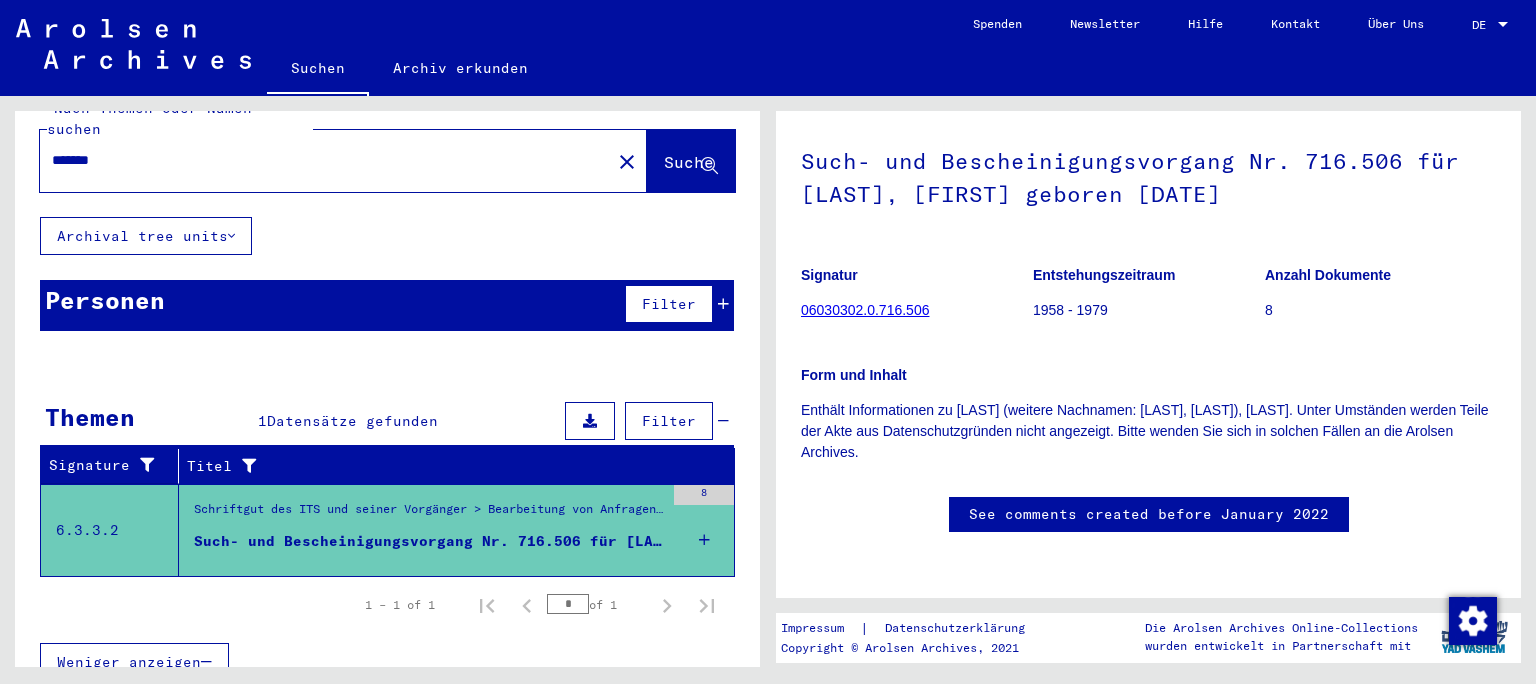 click on "Such- und Bescheinigungsvorgang Nr. 716.506 für [LAST], [FIRST] geboren [DATE]" at bounding box center (429, 541) 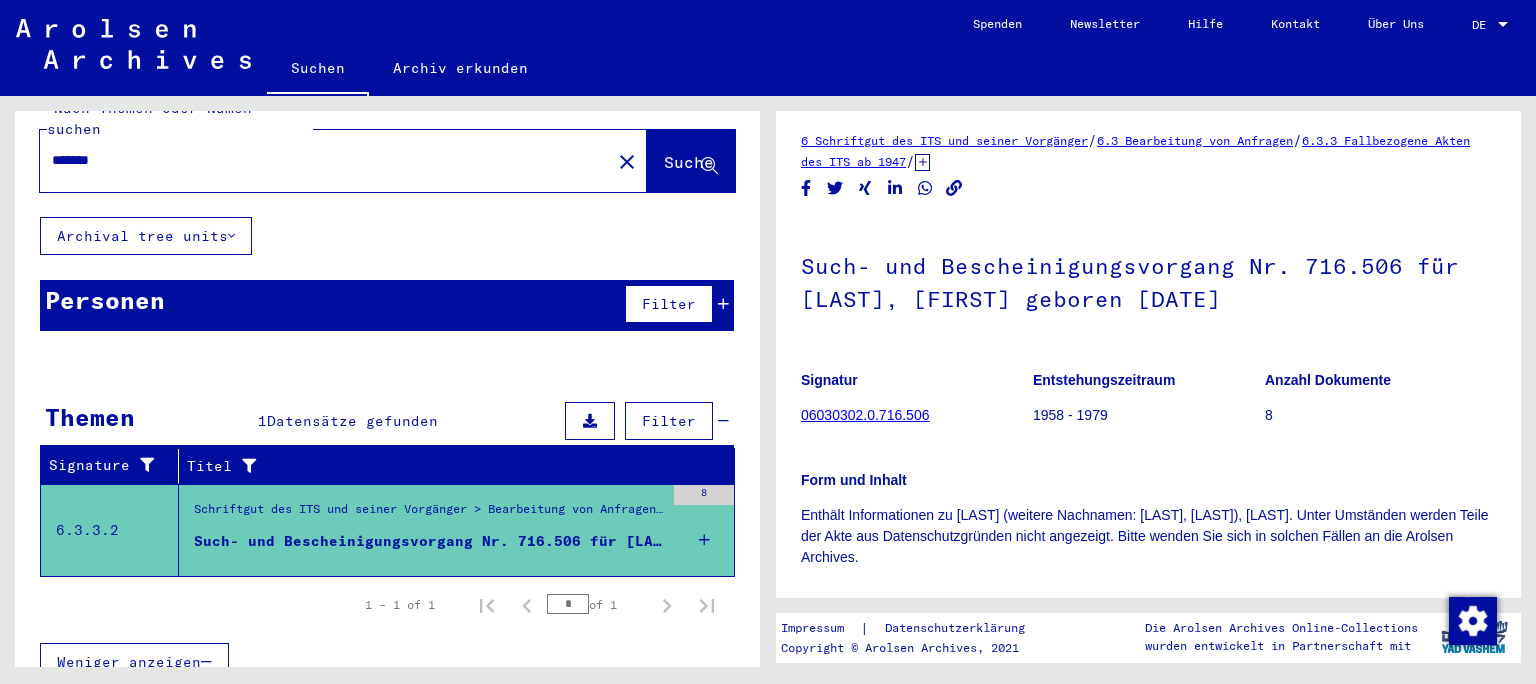 scroll, scrollTop: 0, scrollLeft: 0, axis: both 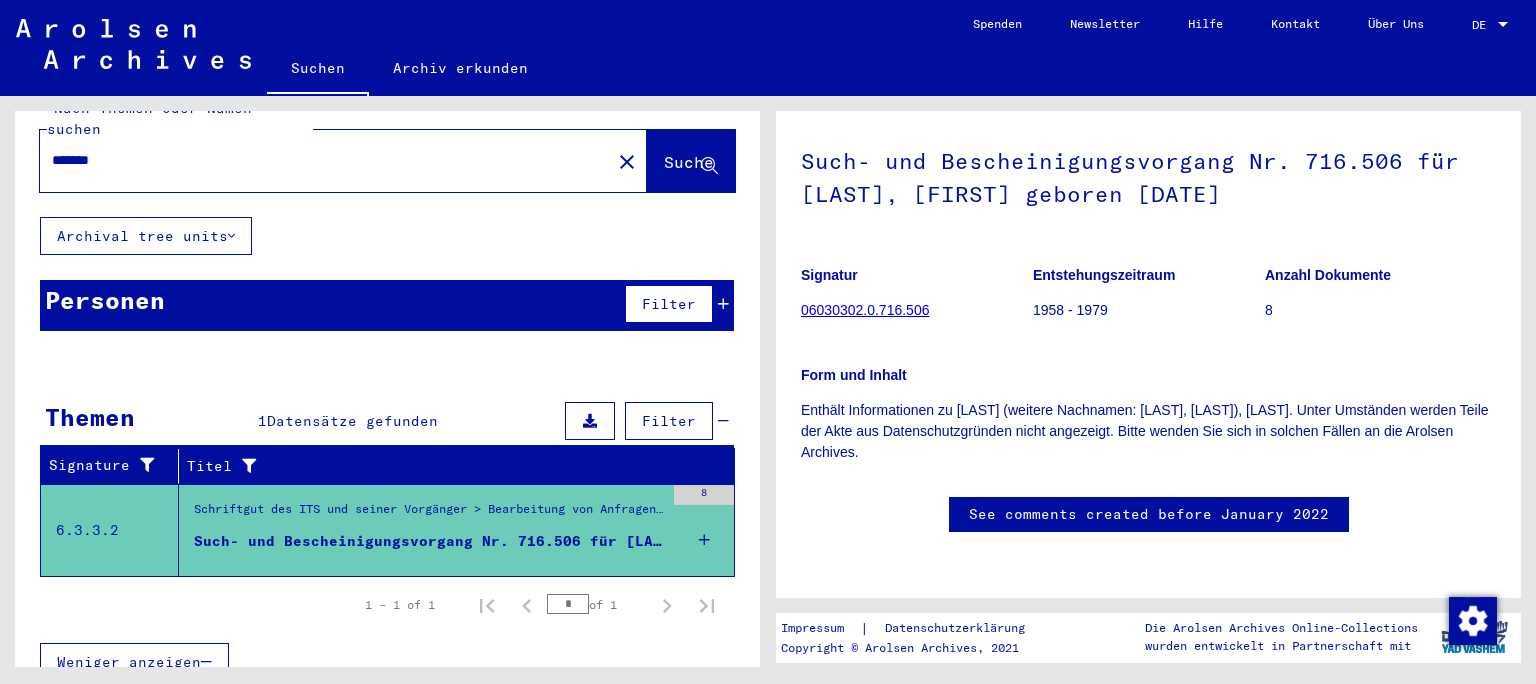 click on "See comments created before January 2022" 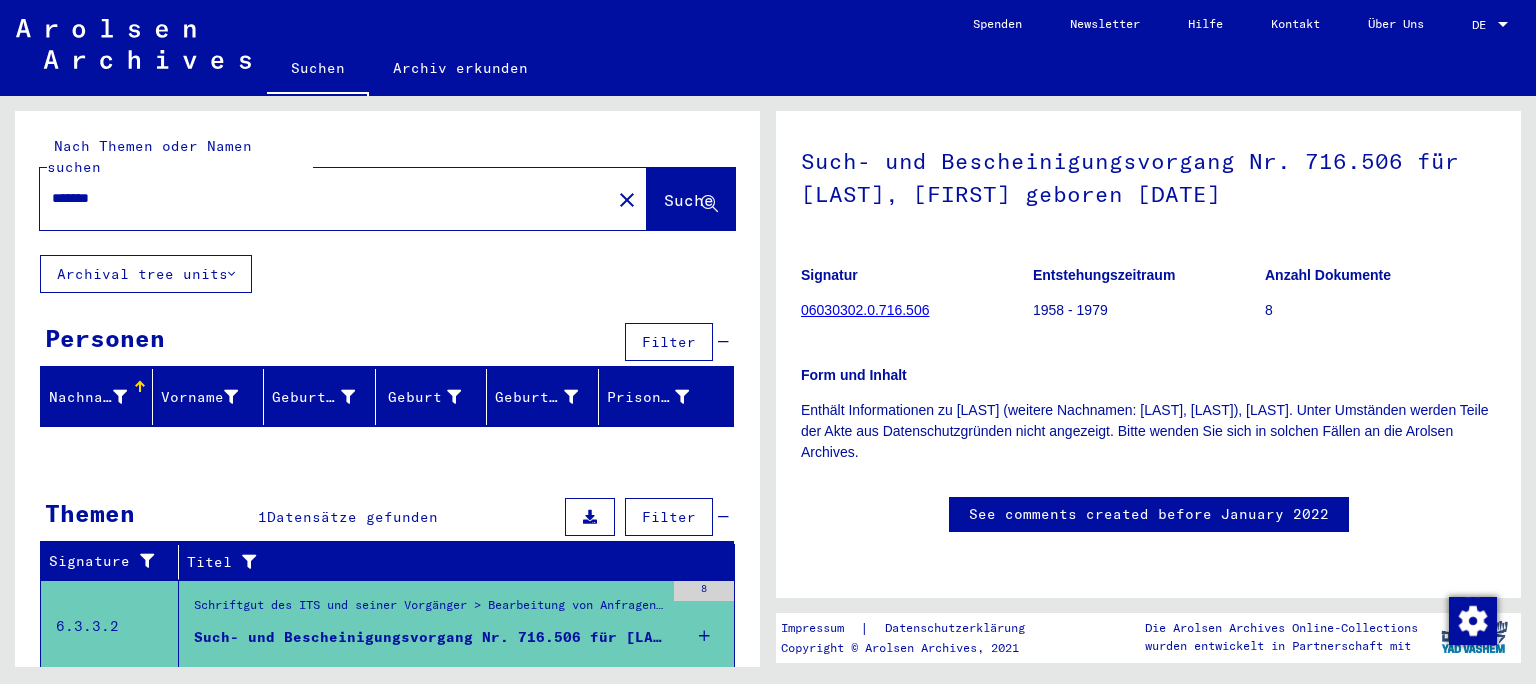 scroll, scrollTop: 0, scrollLeft: 0, axis: both 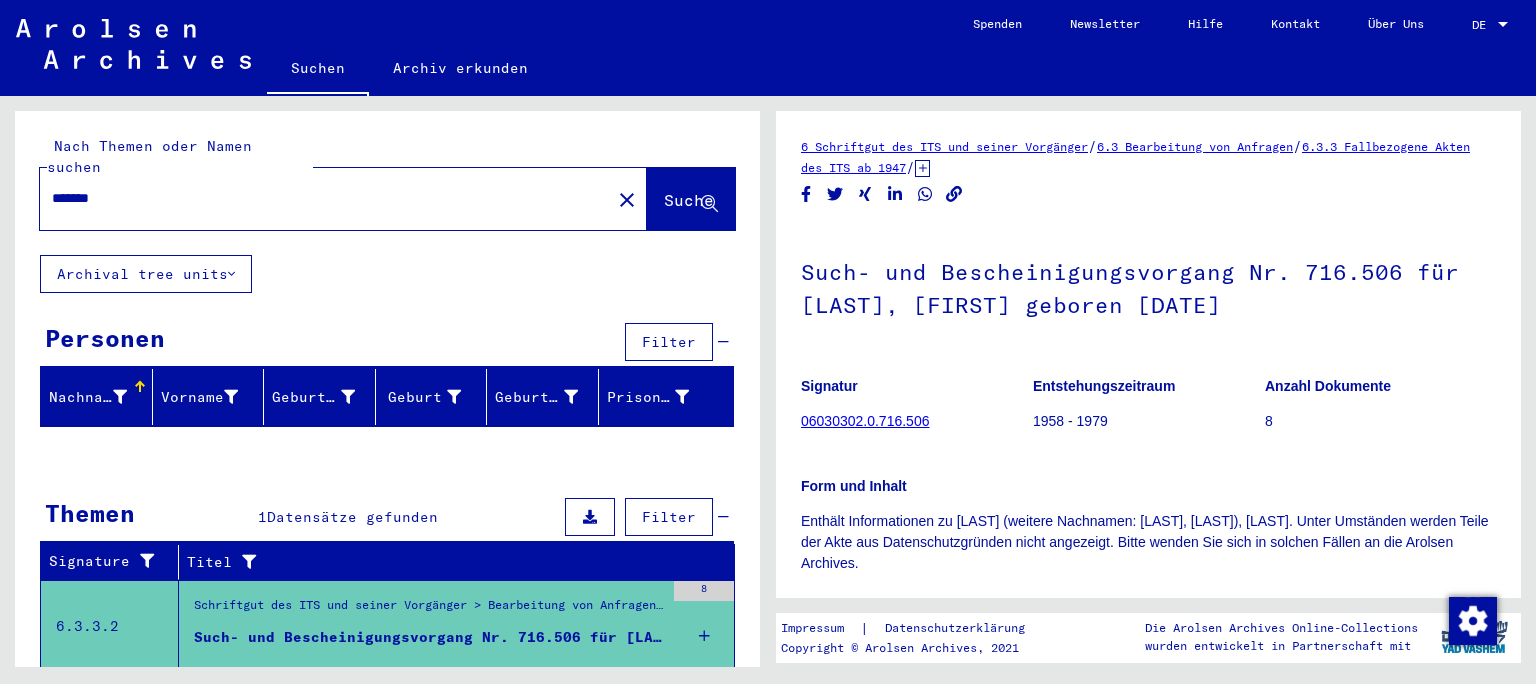 click on "8" at bounding box center (704, 591) 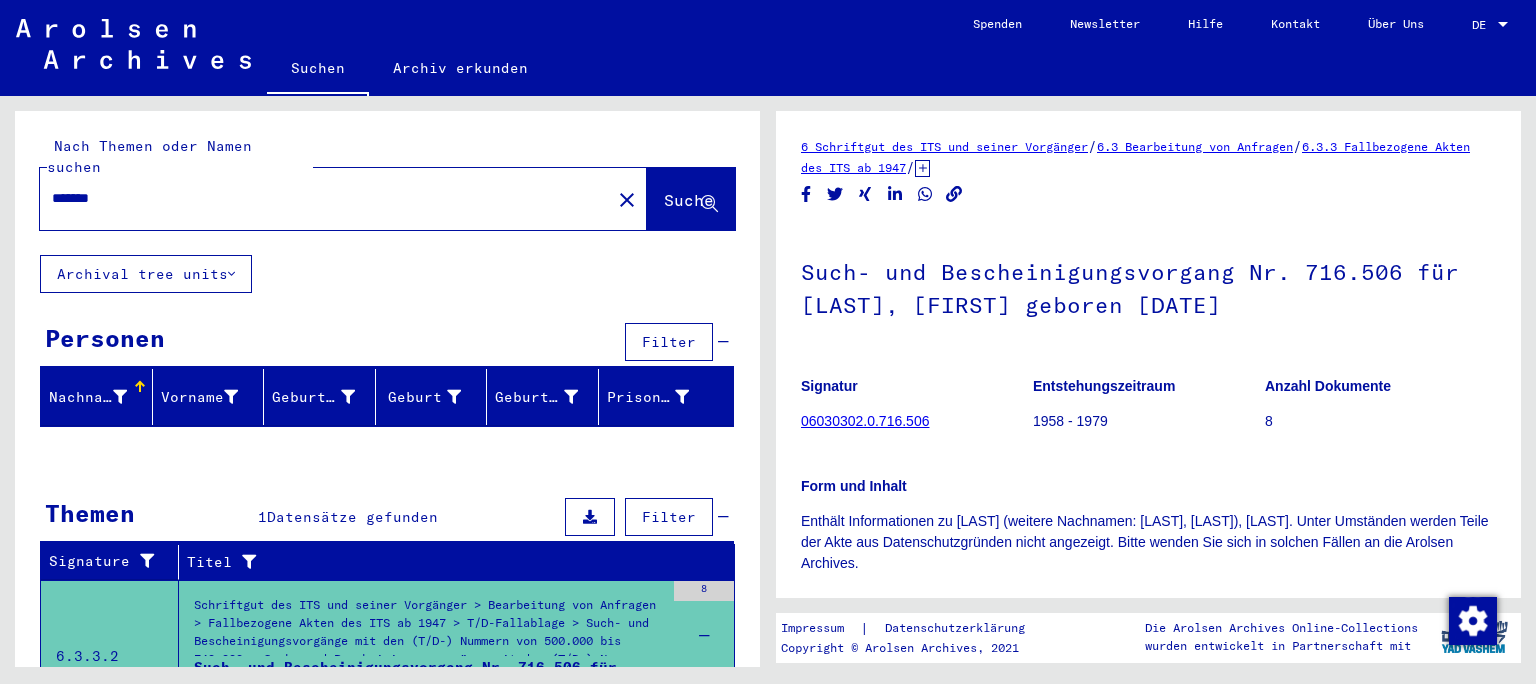 scroll, scrollTop: 99, scrollLeft: 0, axis: vertical 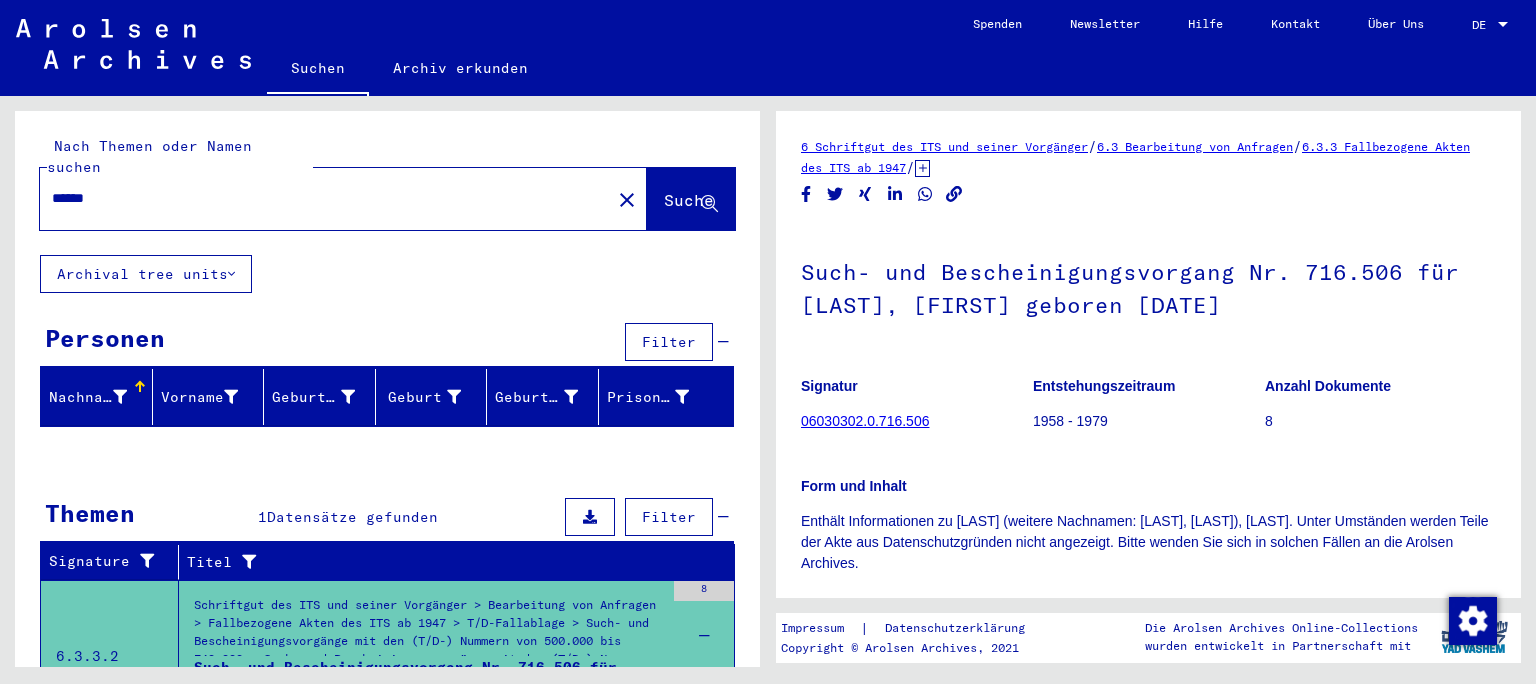 type on "******" 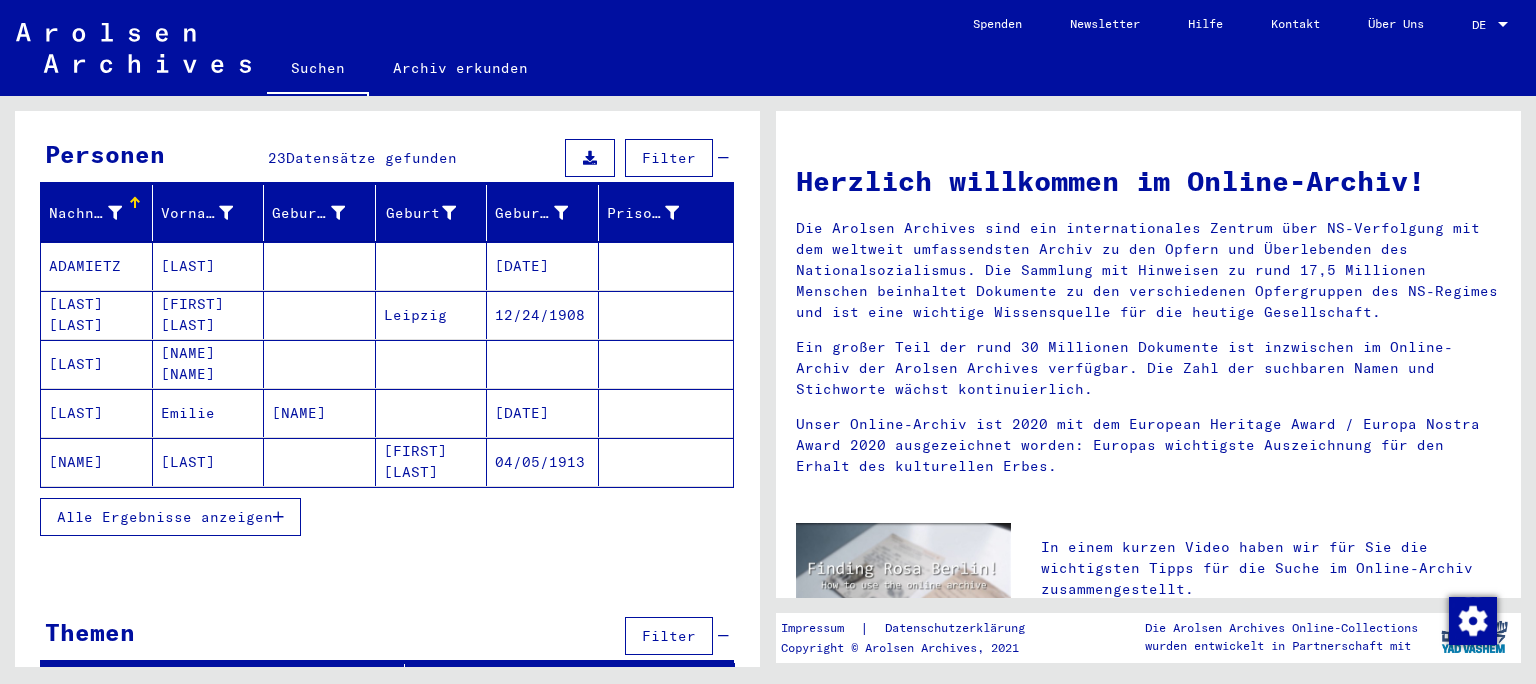 scroll, scrollTop: 191, scrollLeft: 0, axis: vertical 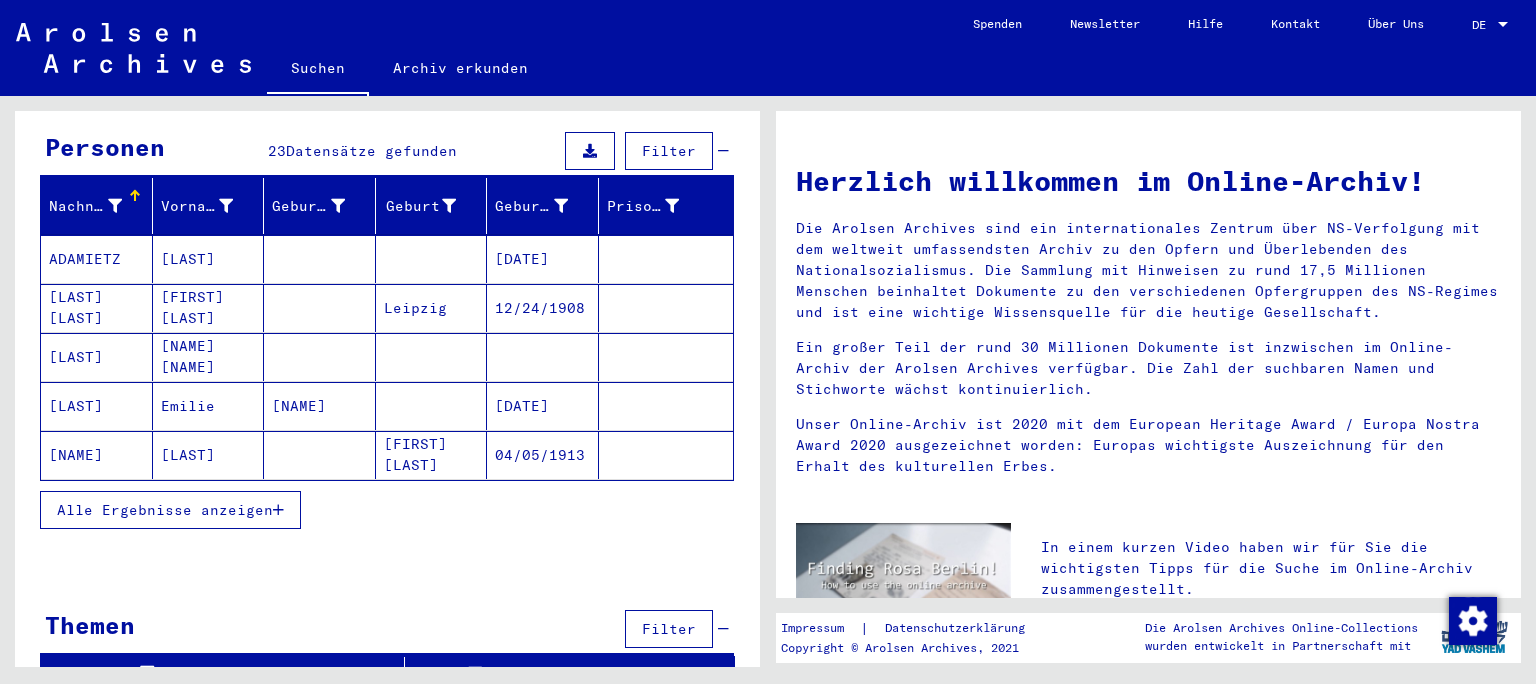 click on "[LAST] [LAST]" at bounding box center (97, 357) 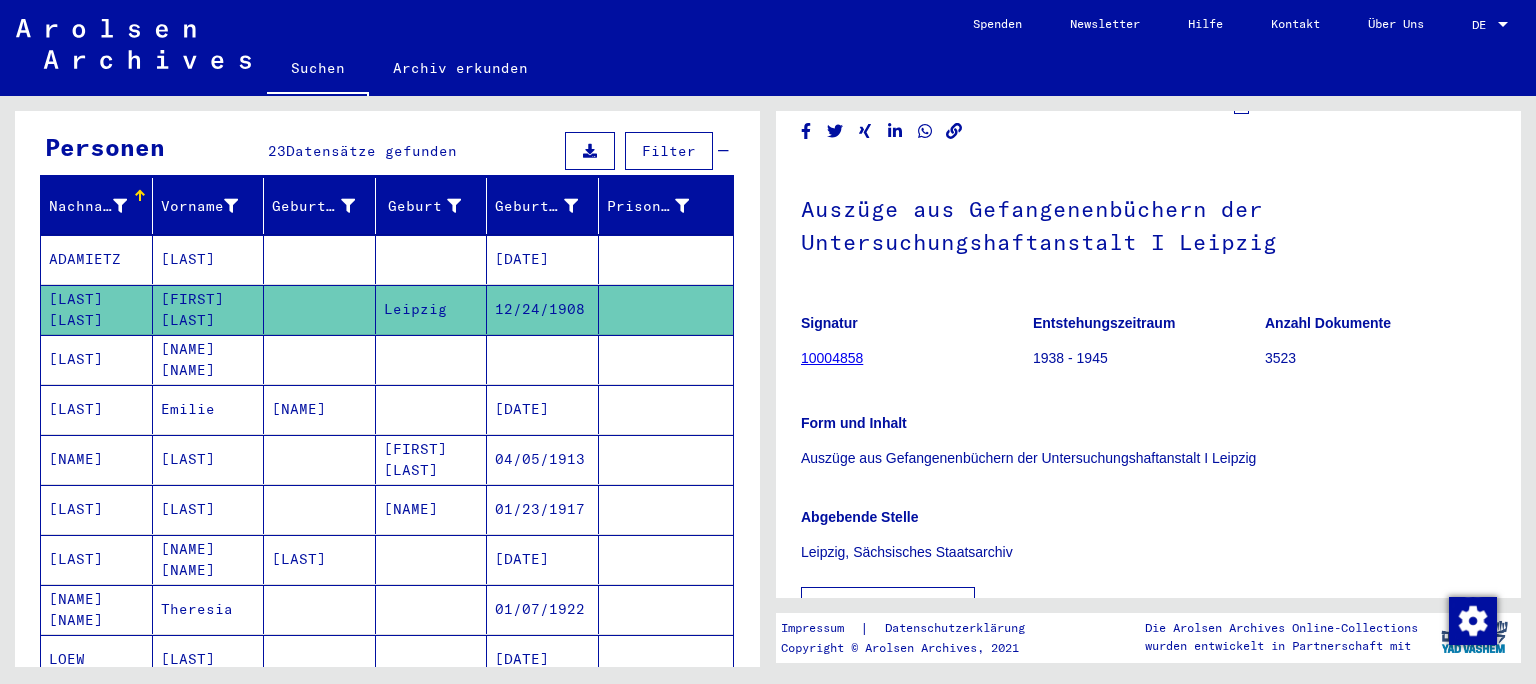 scroll, scrollTop: 0, scrollLeft: 0, axis: both 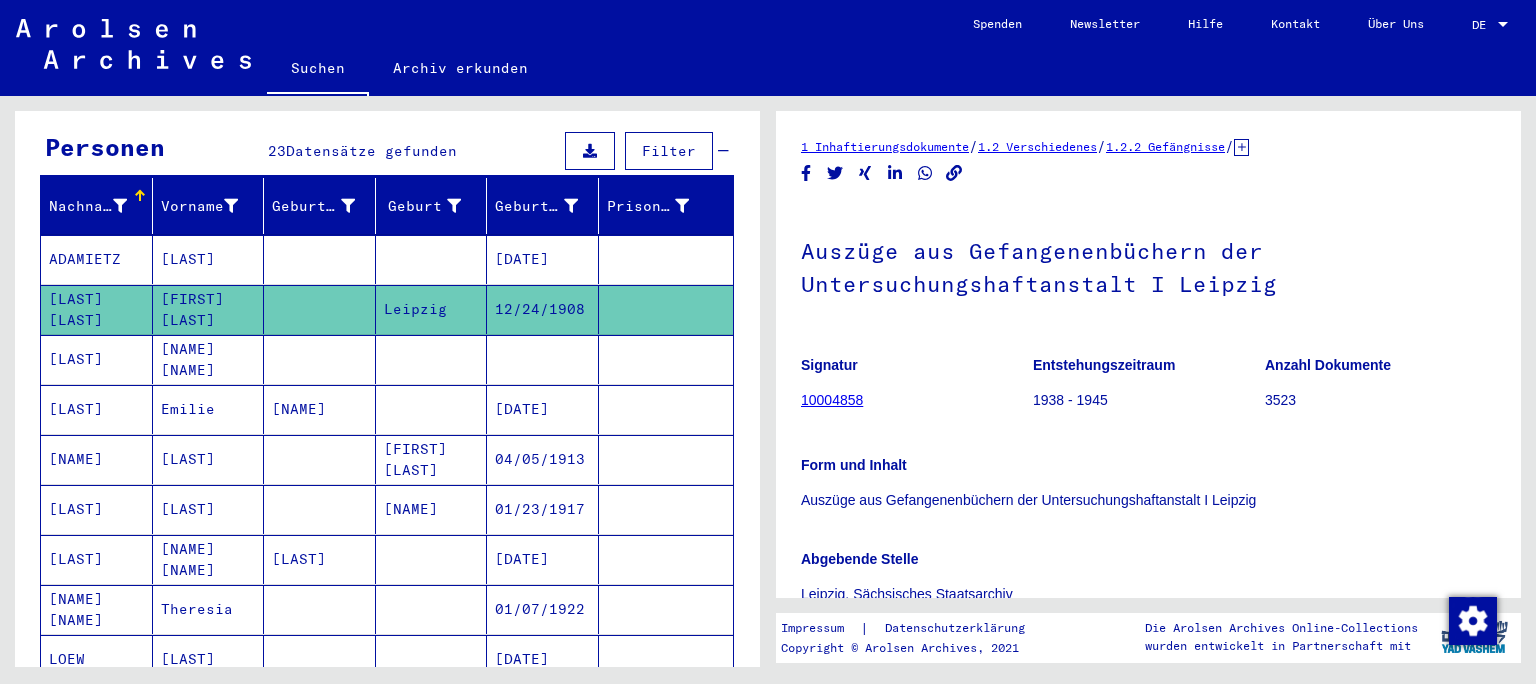 click on "10004858" 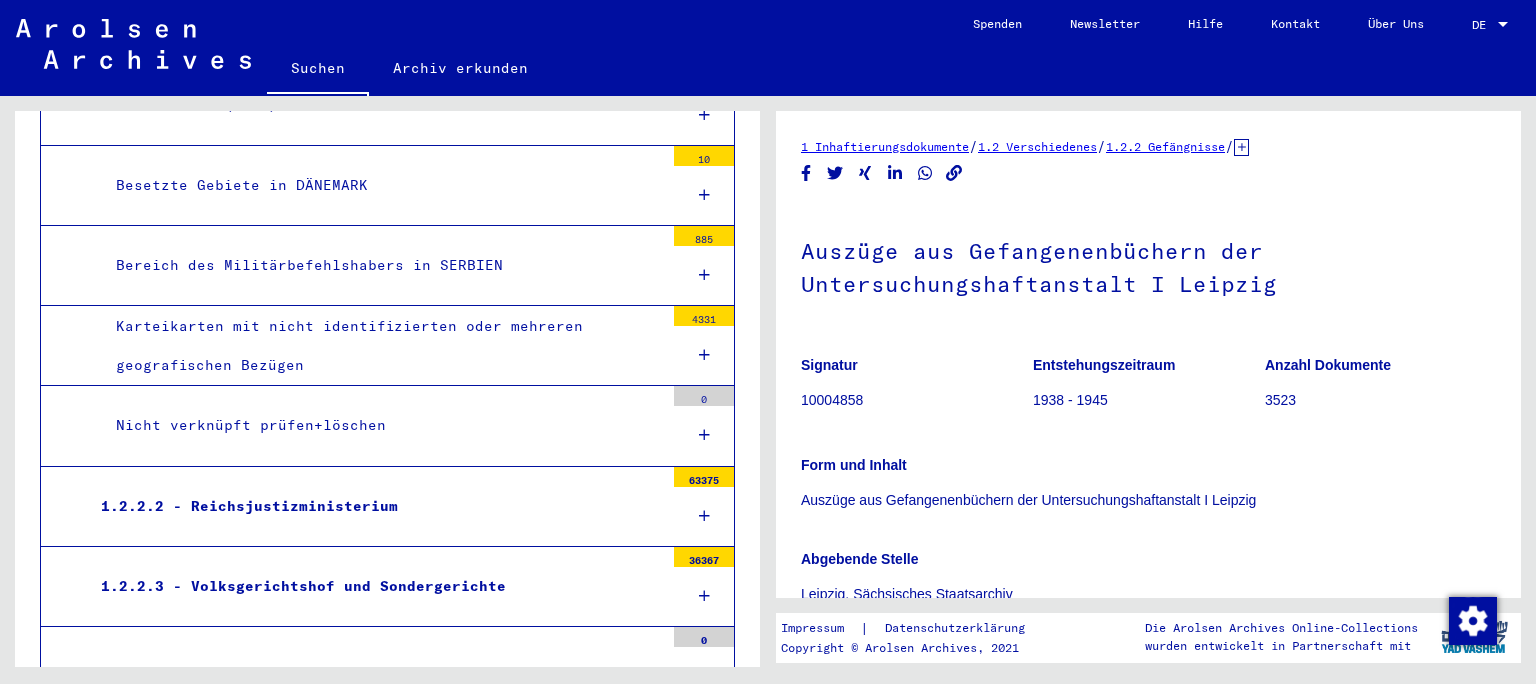 scroll, scrollTop: 0, scrollLeft: 0, axis: both 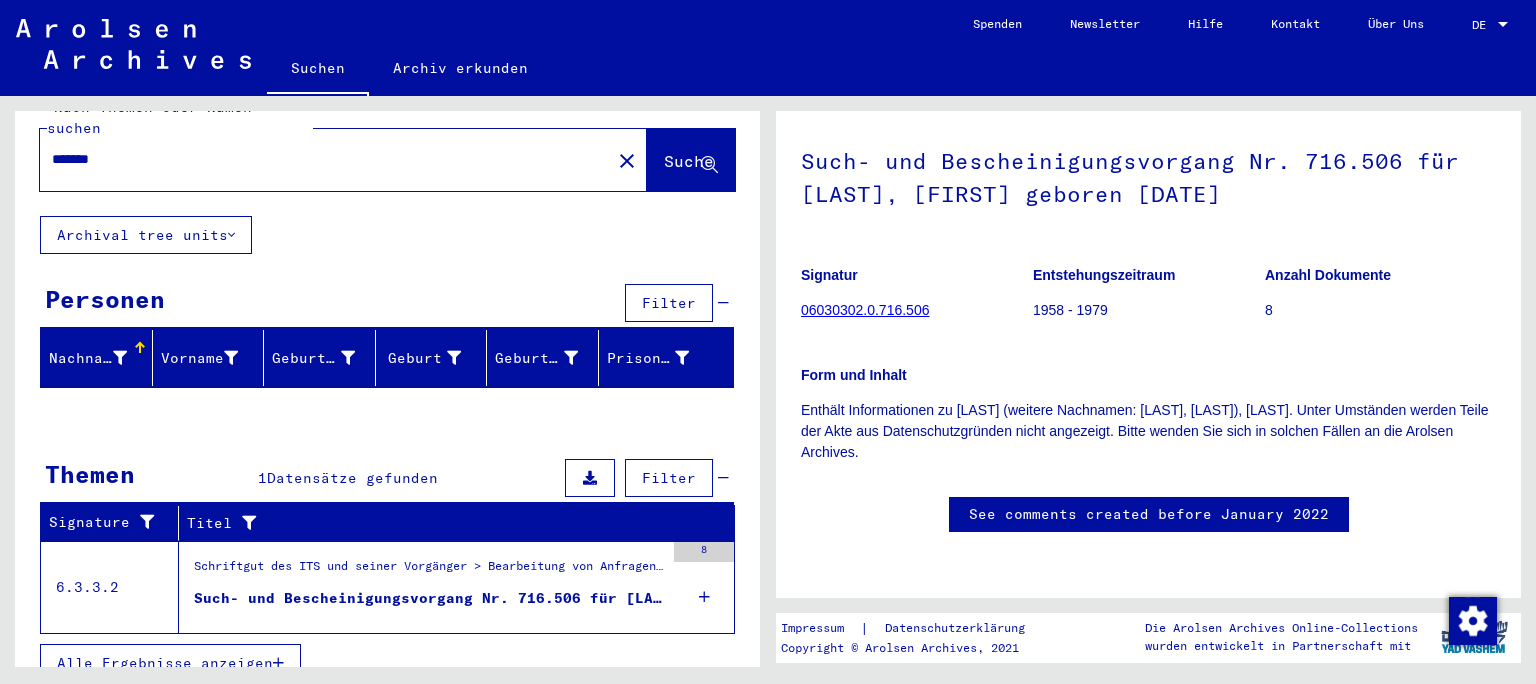 type on "*******" 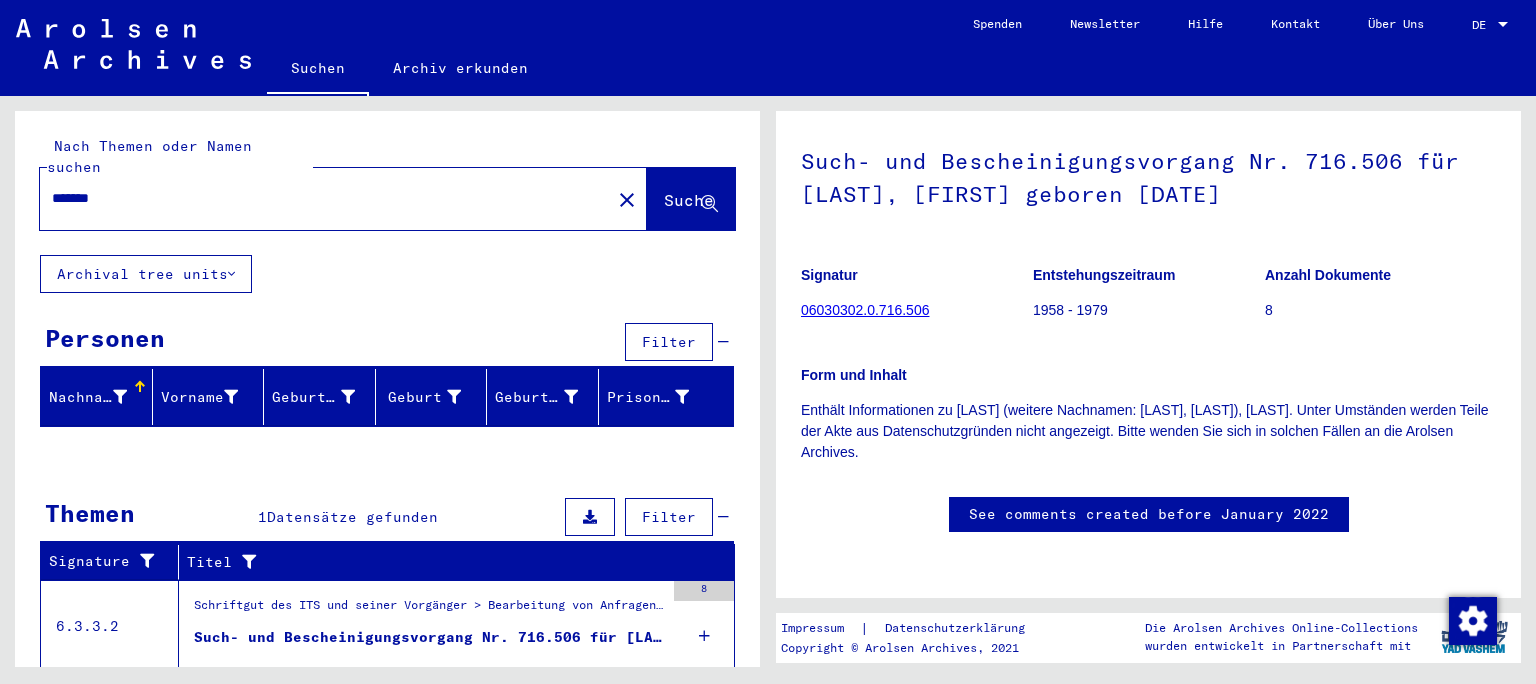 scroll, scrollTop: 0, scrollLeft: 0, axis: both 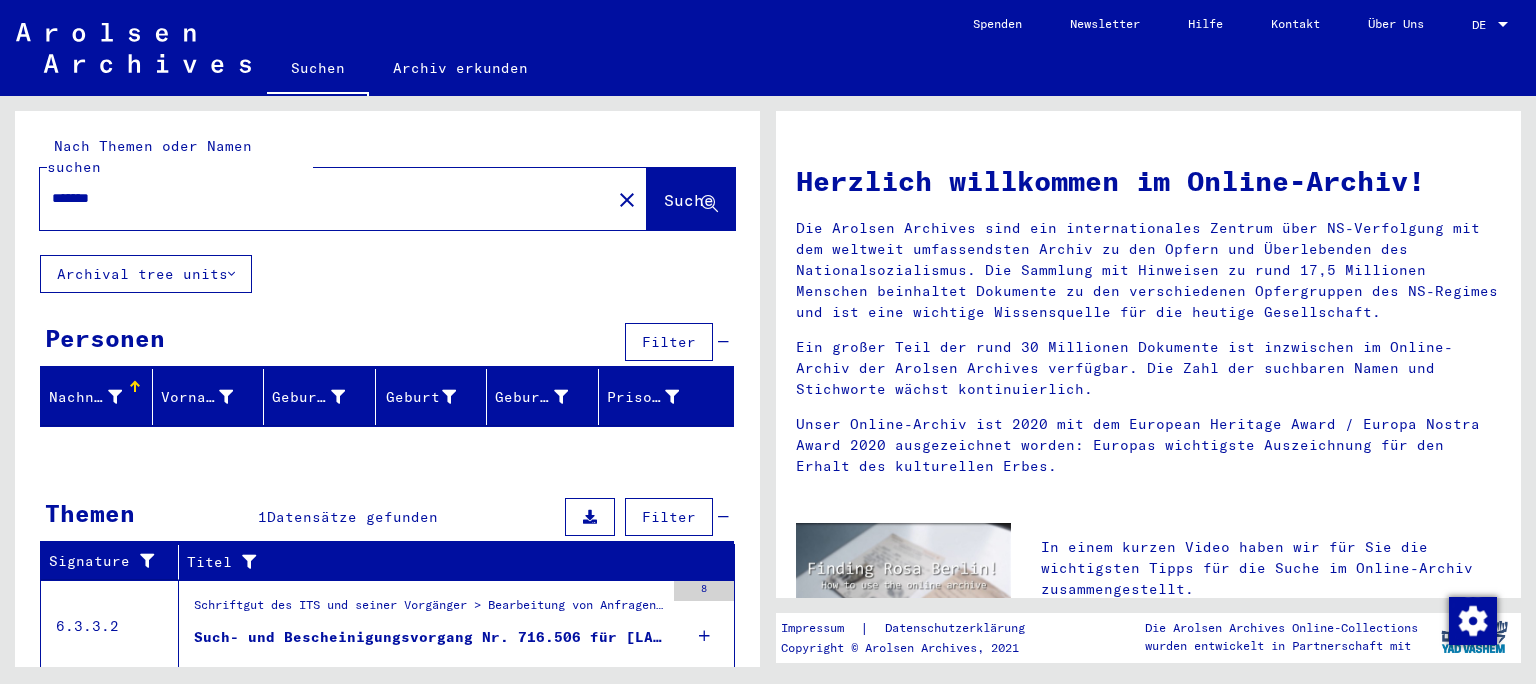 type 